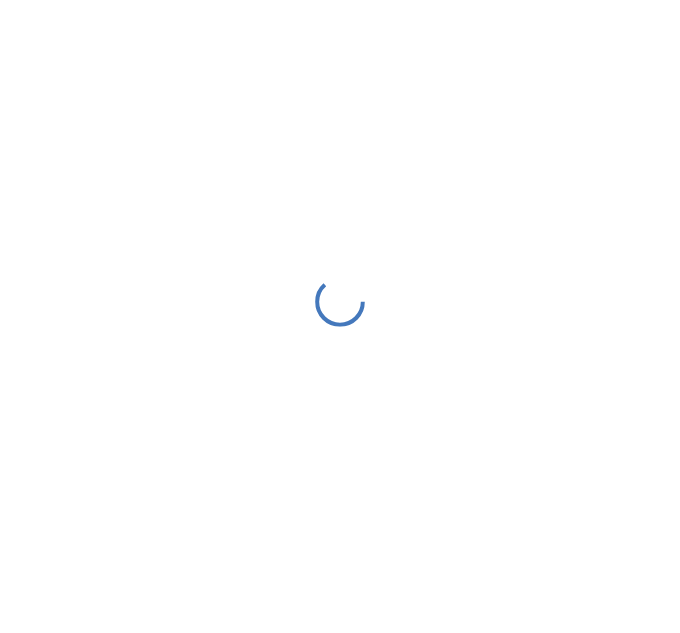 scroll, scrollTop: 0, scrollLeft: 0, axis: both 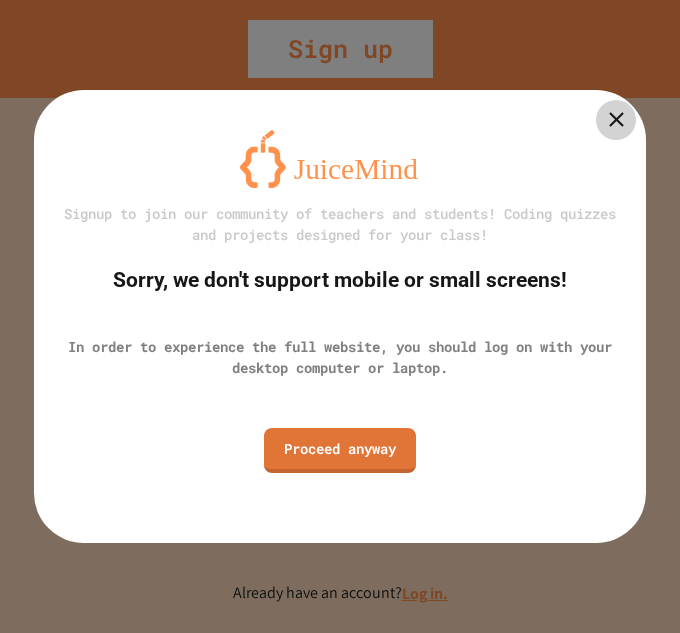 click 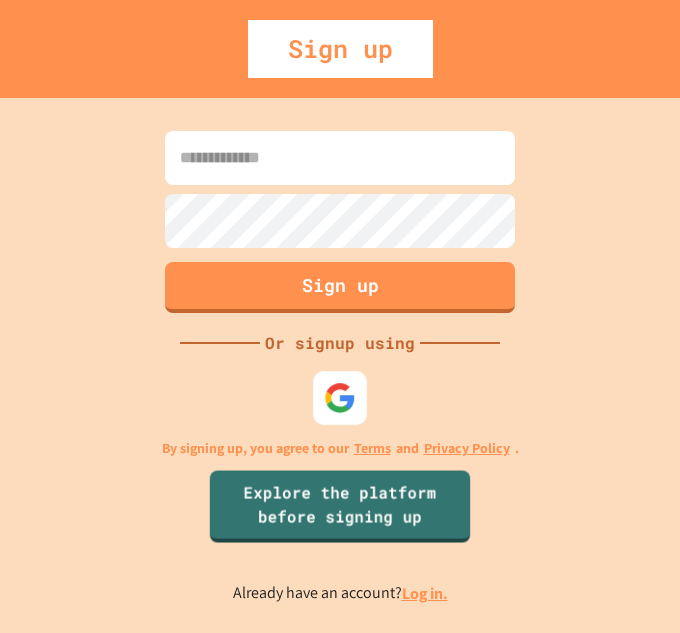 click at bounding box center [340, 397] 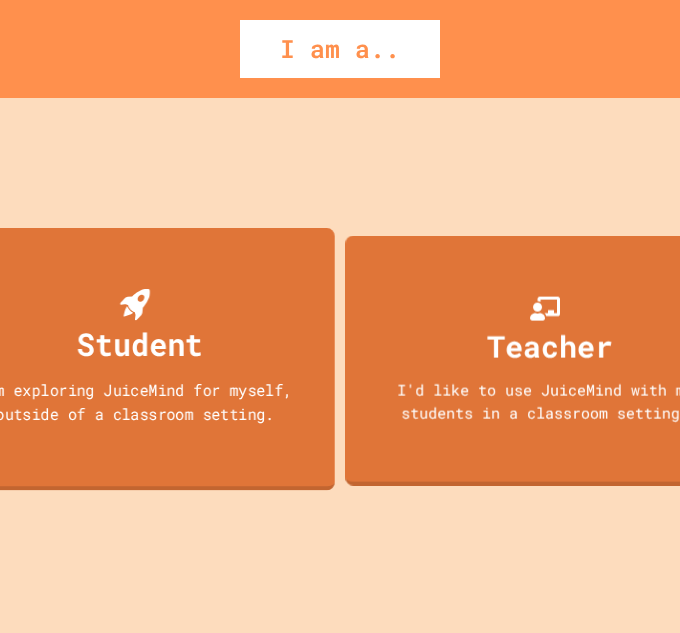 click on "Student I'm exploring JuiceMind for myself, outside of a classroom setting." at bounding box center (135, 358) 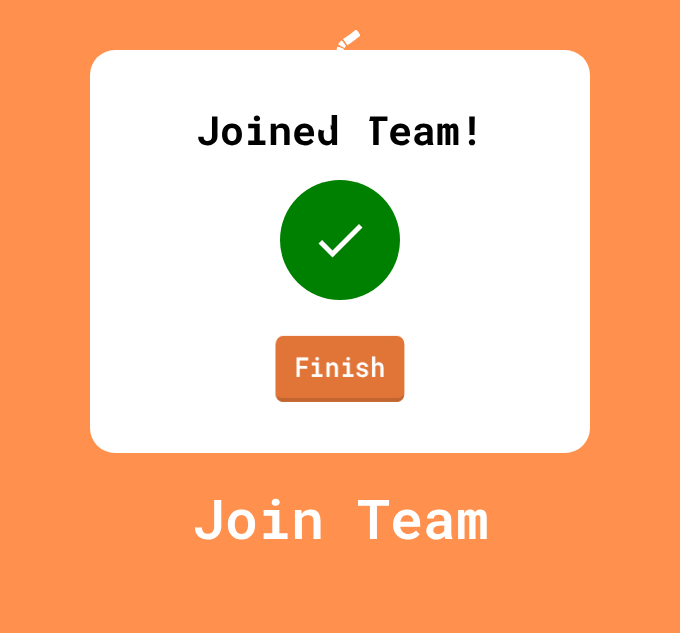 click on "Finish" at bounding box center (339, 369) 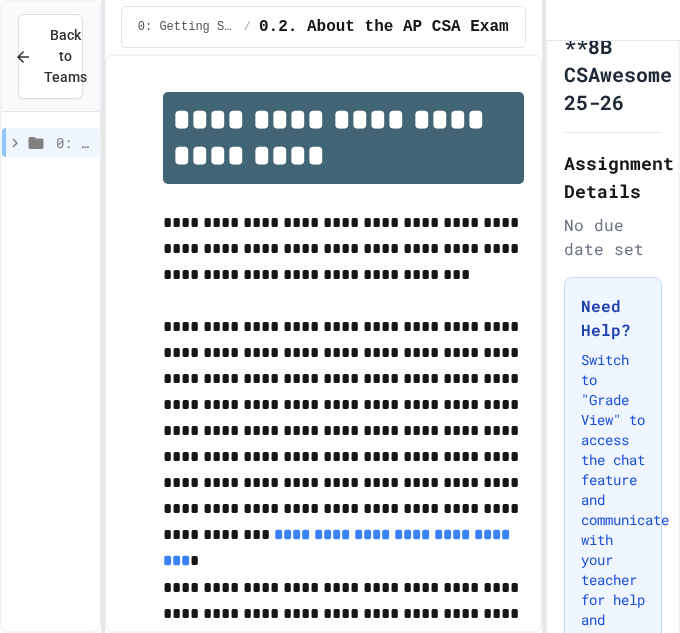 scroll, scrollTop: 31, scrollLeft: 0, axis: vertical 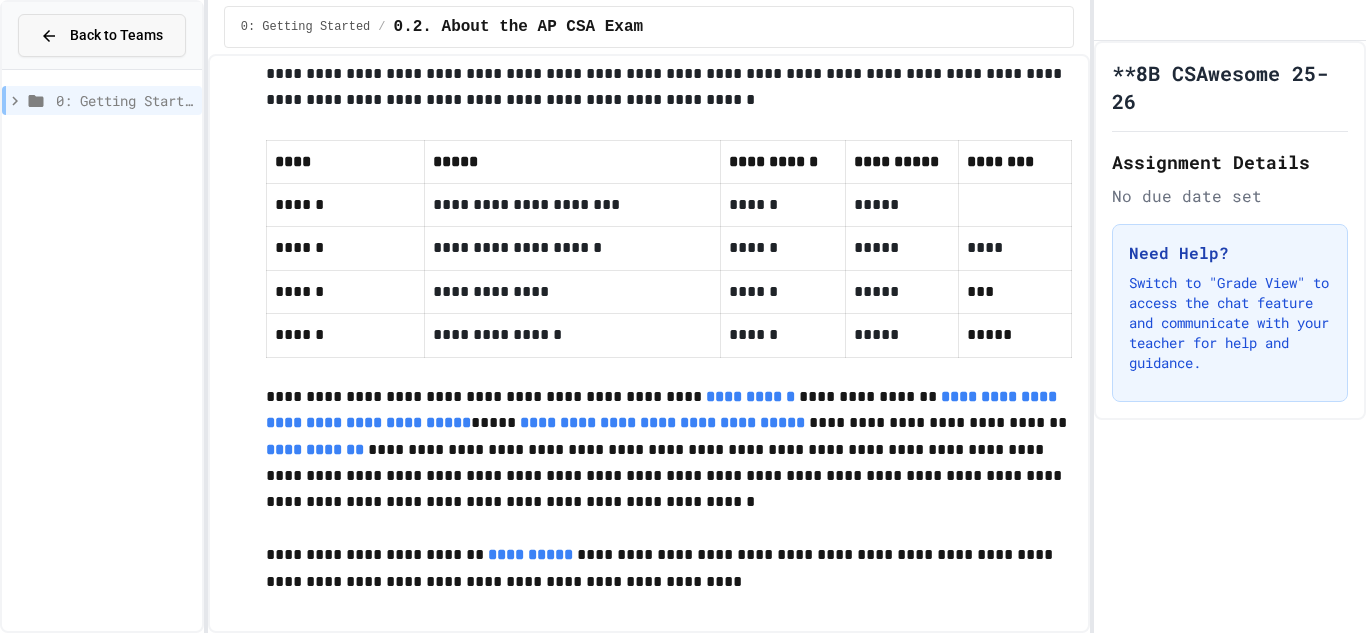 click on "Back to Teams" at bounding box center (116, 35) 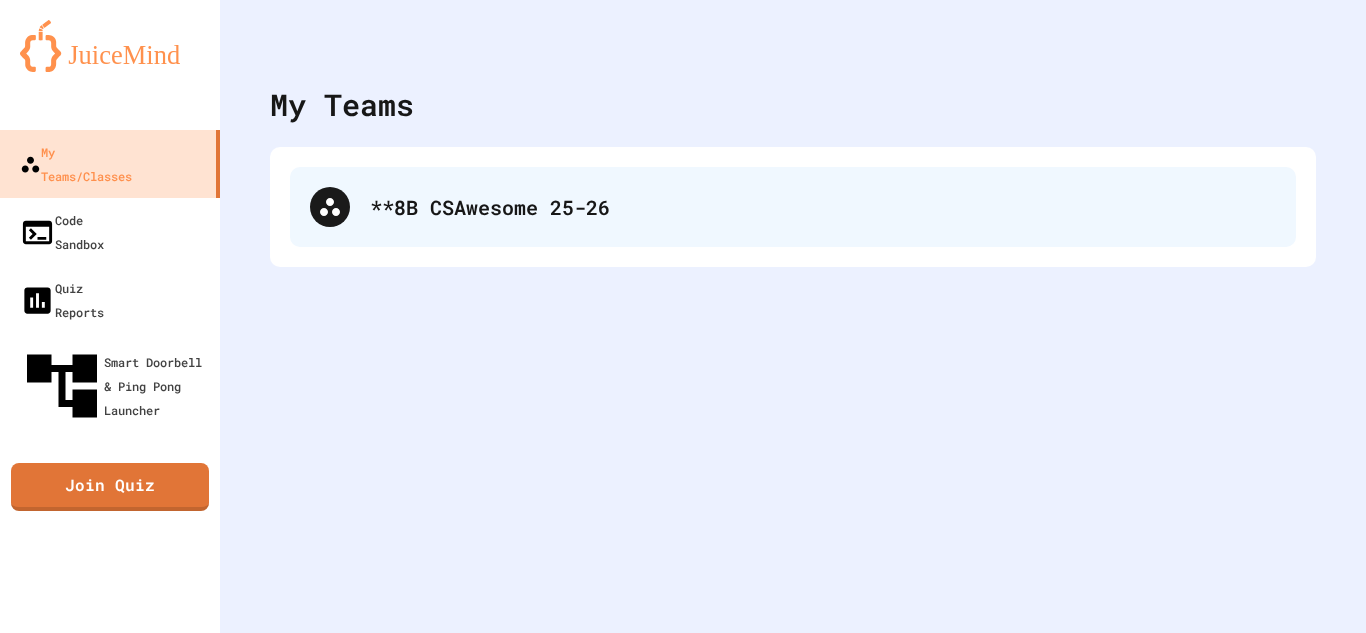 click on "**8B CSAwesome 25-26" at bounding box center [823, 207] 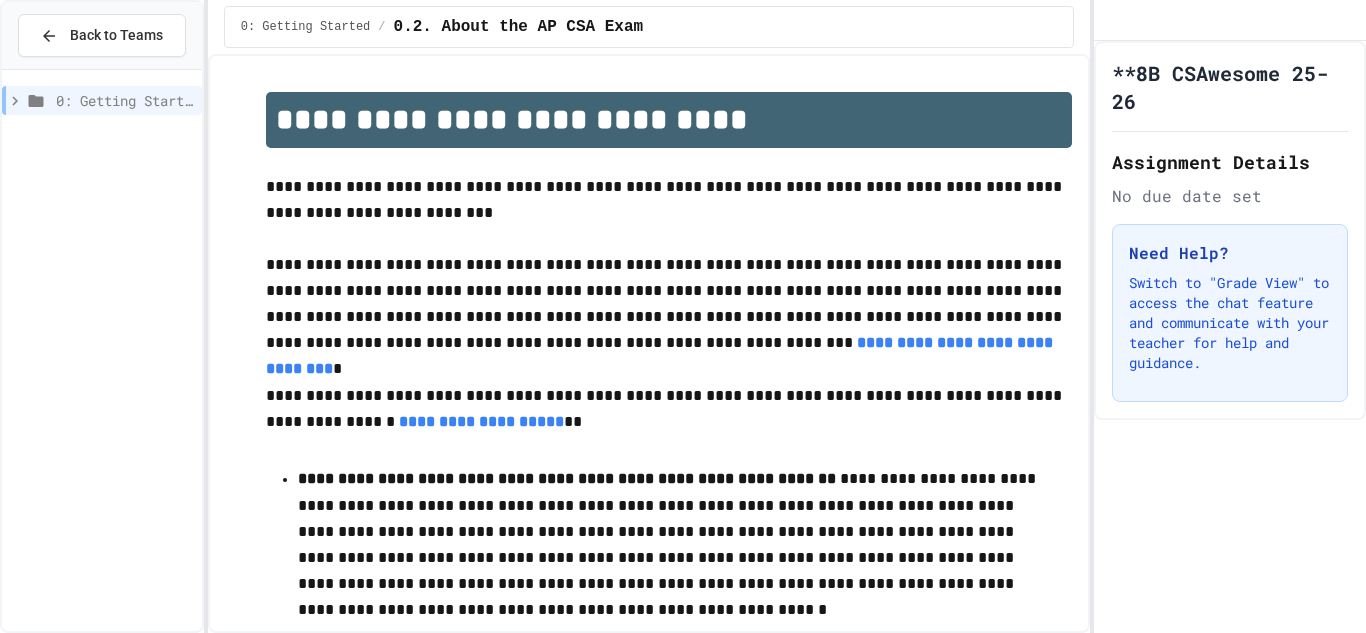 click 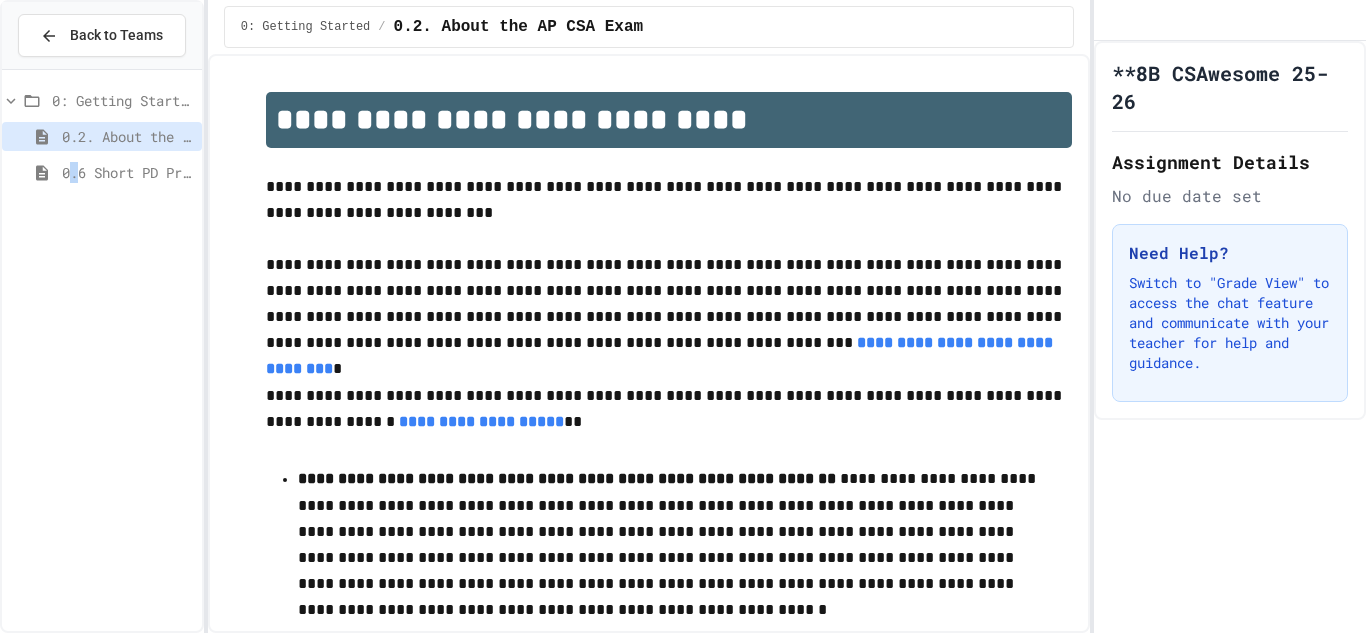 click on "0.6 Short PD Pretest" at bounding box center (128, 172) 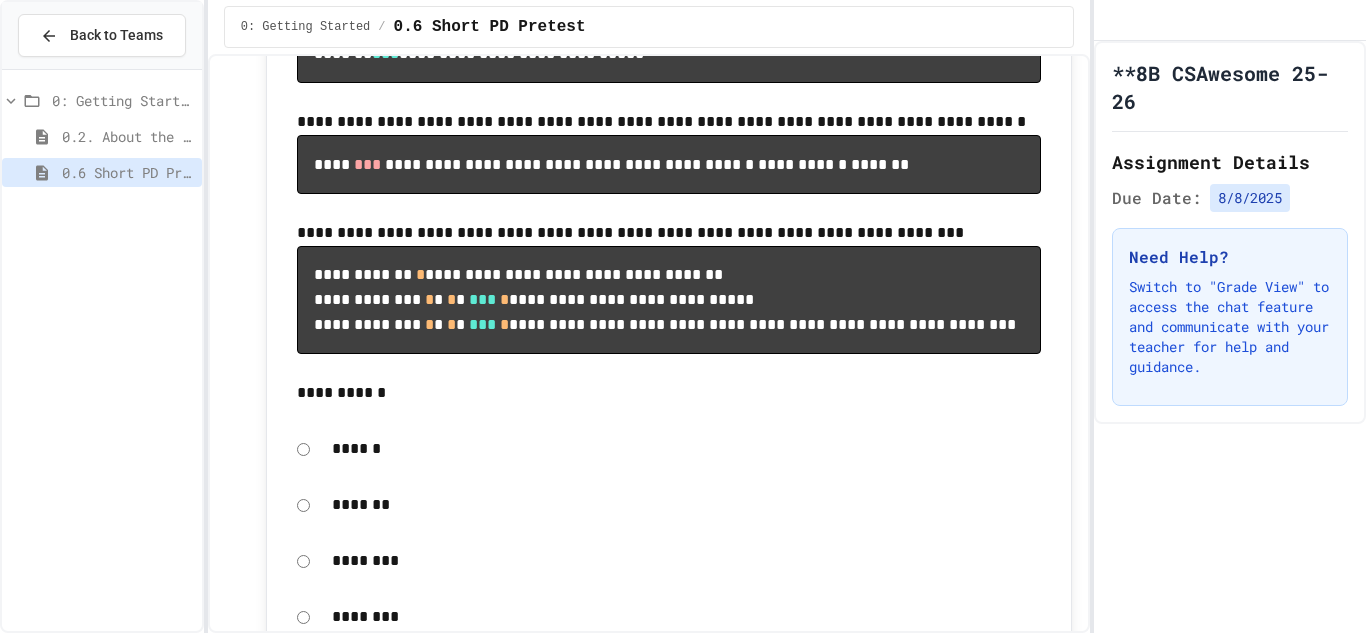 scroll, scrollTop: 992, scrollLeft: 0, axis: vertical 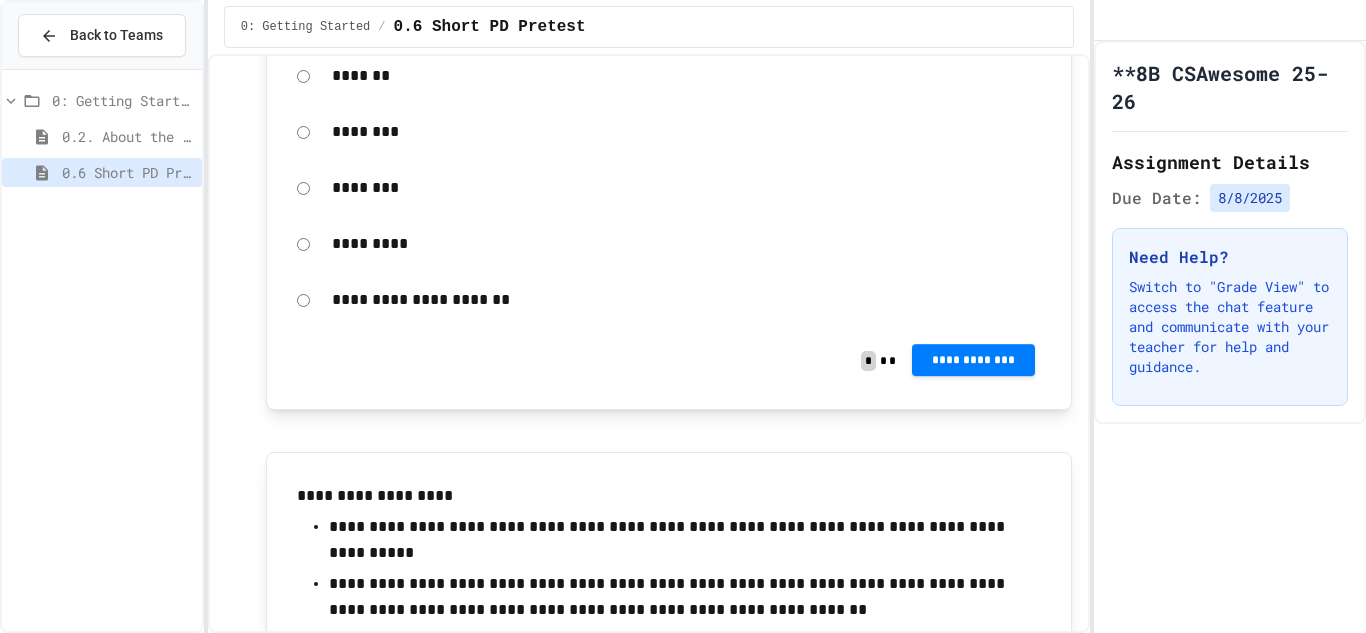 click on "**********" at bounding box center [973, 360] 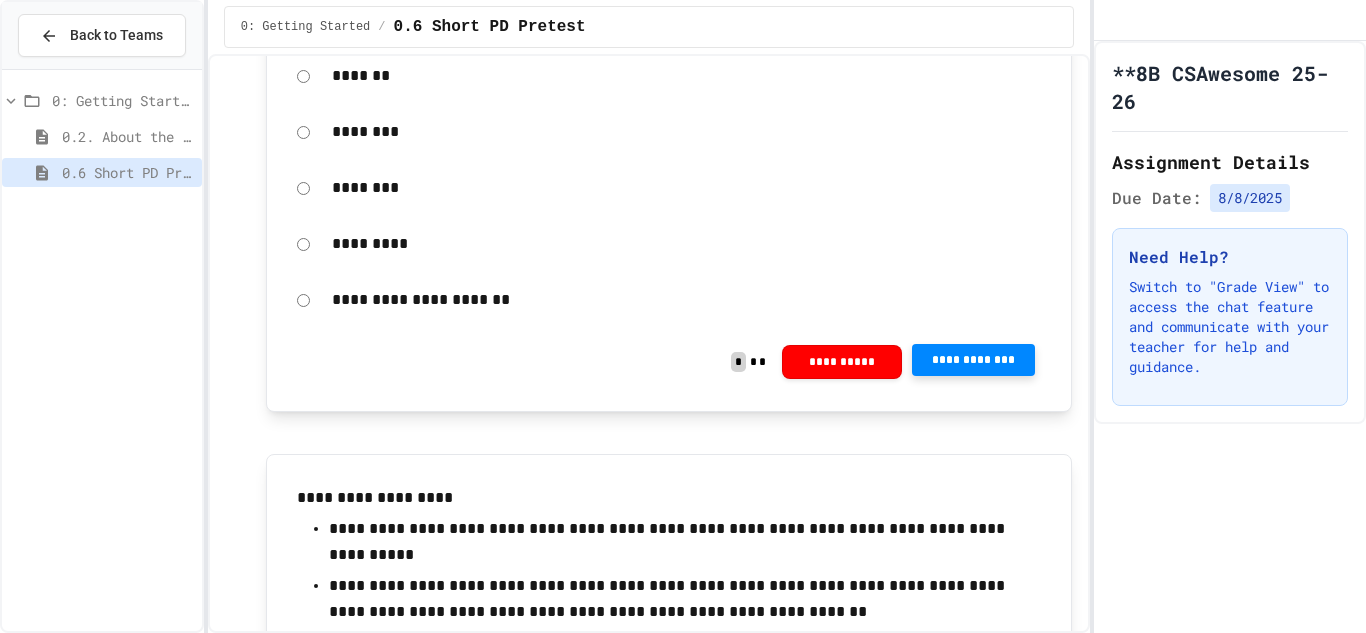 click 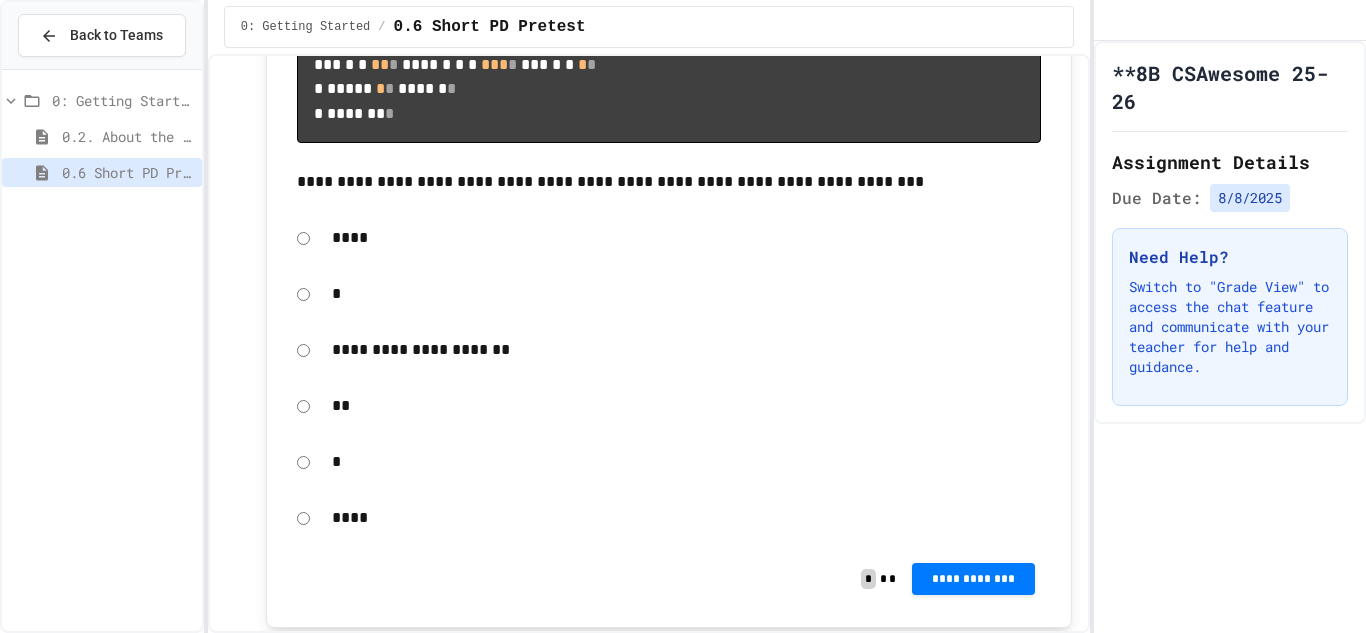 scroll, scrollTop: 1978, scrollLeft: 0, axis: vertical 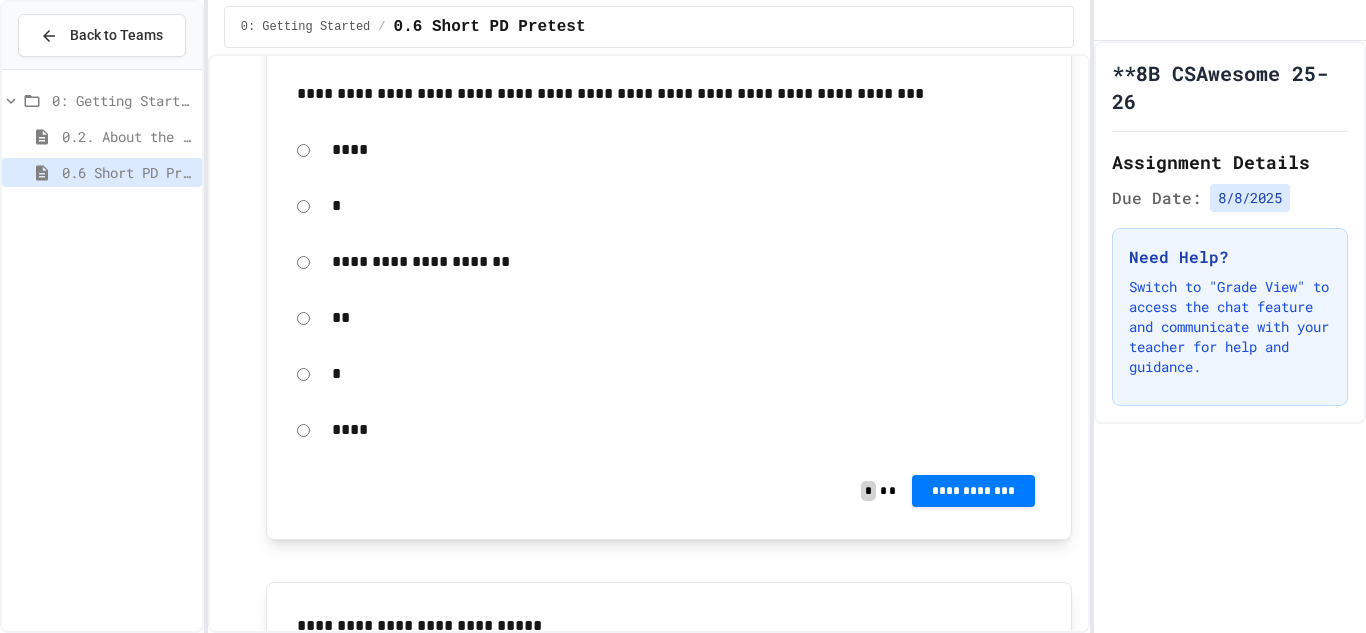click on "****" at bounding box center (669, 430) 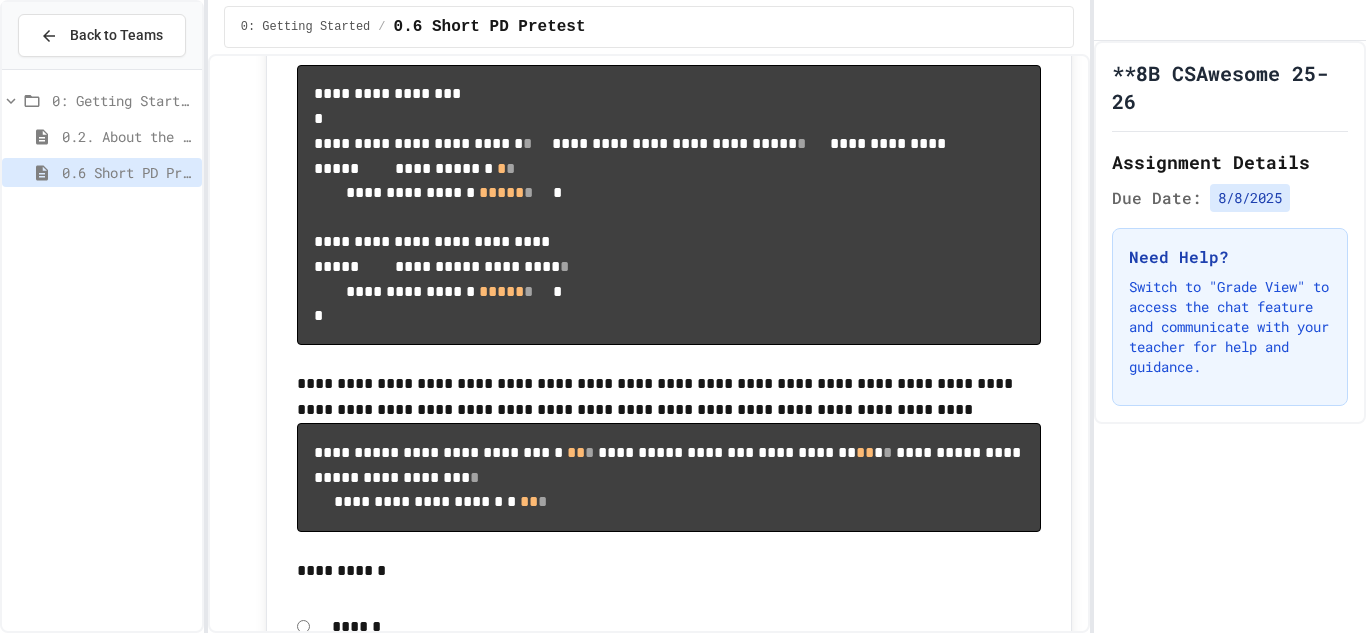 scroll, scrollTop: 2789, scrollLeft: 0, axis: vertical 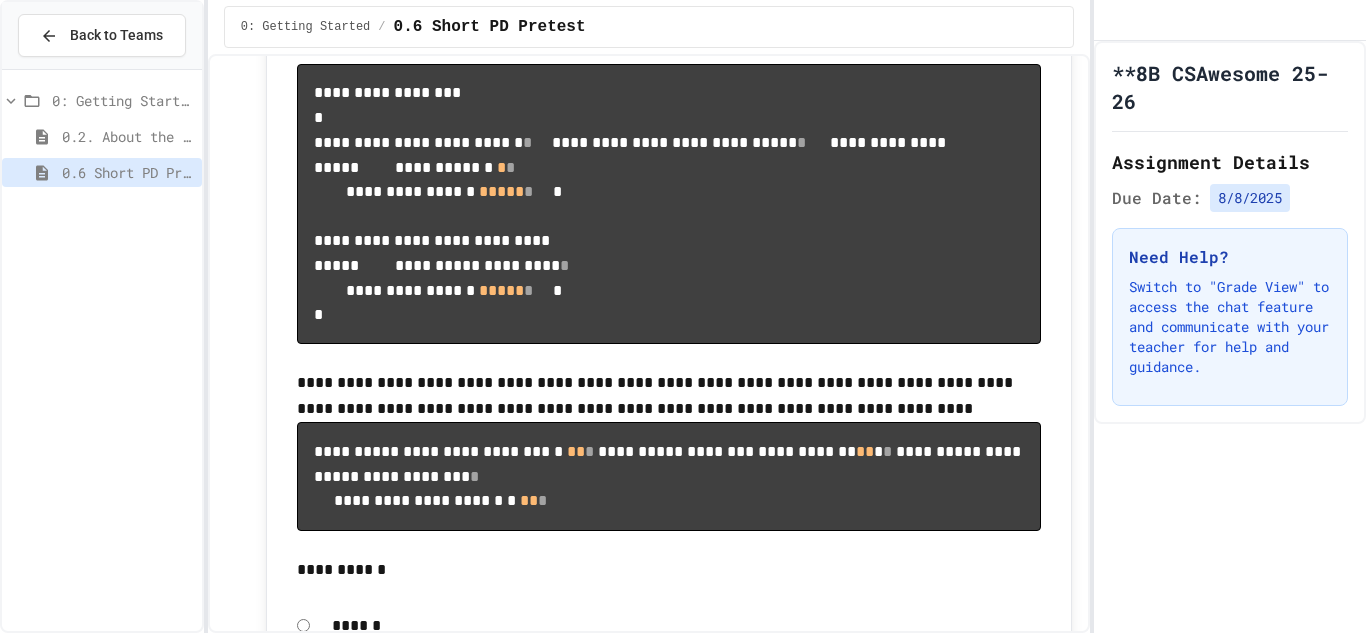 drag, startPoint x: 338, startPoint y: 262, endPoint x: 421, endPoint y: 286, distance: 86.40023 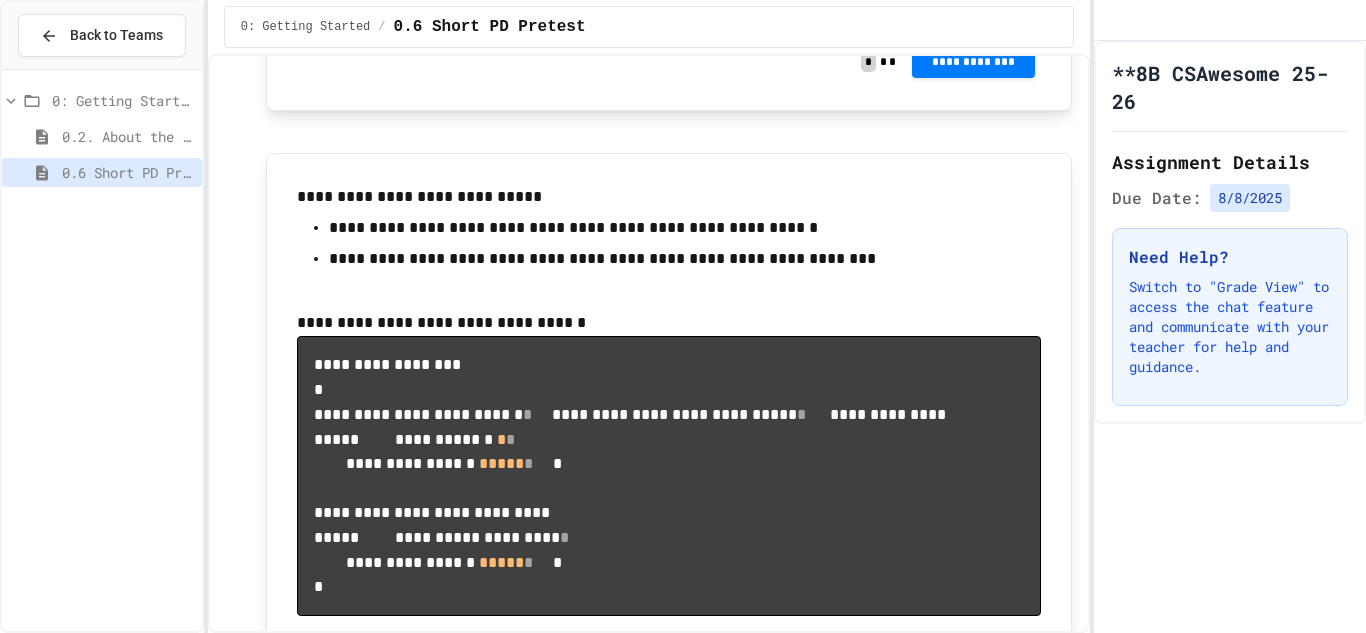 scroll, scrollTop: 2505, scrollLeft: 0, axis: vertical 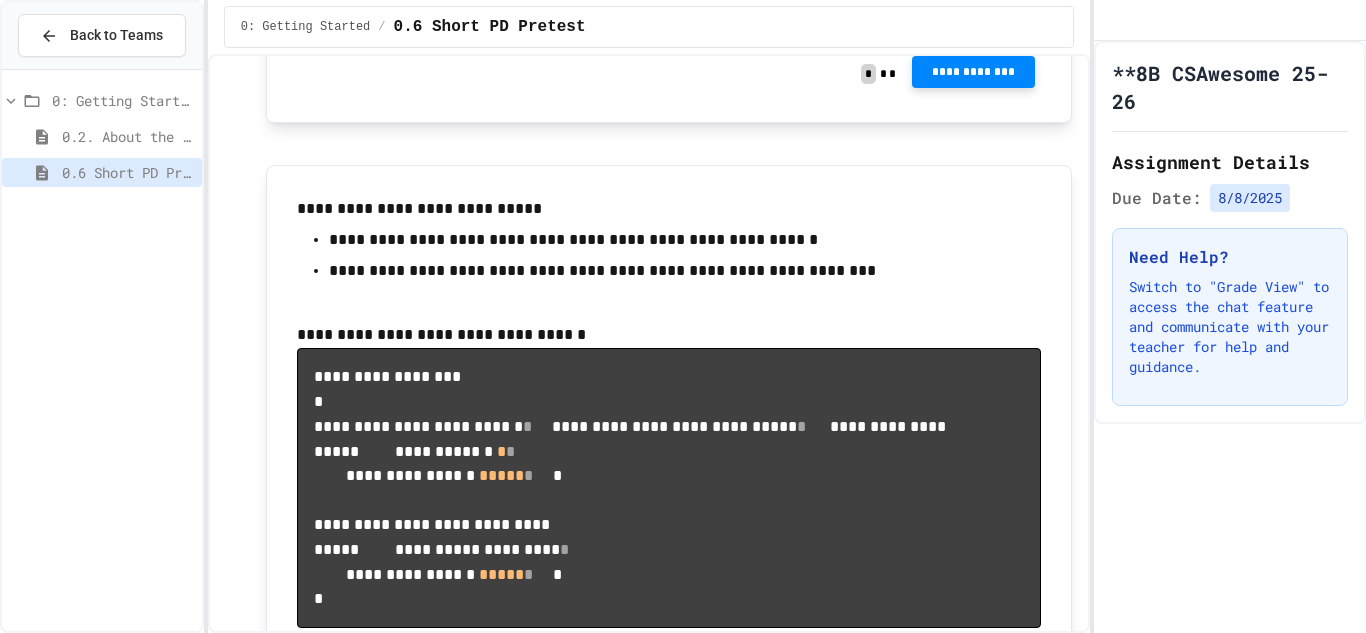 click on "**********" at bounding box center (973, 72) 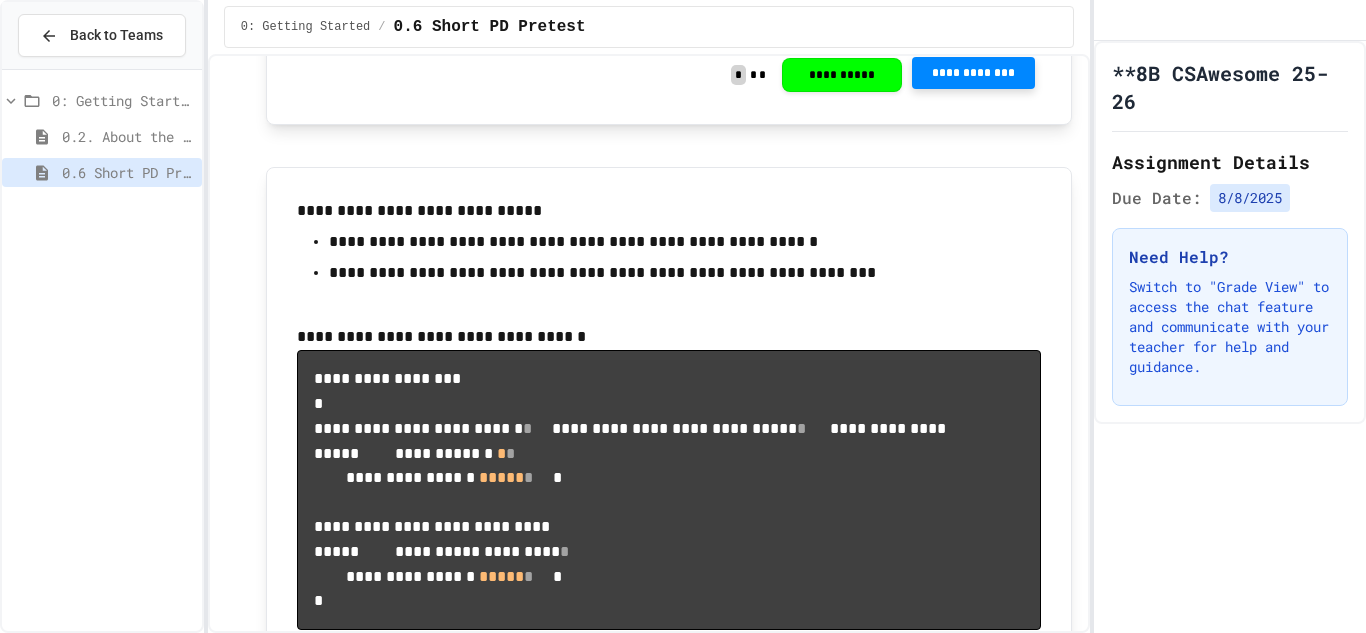 click 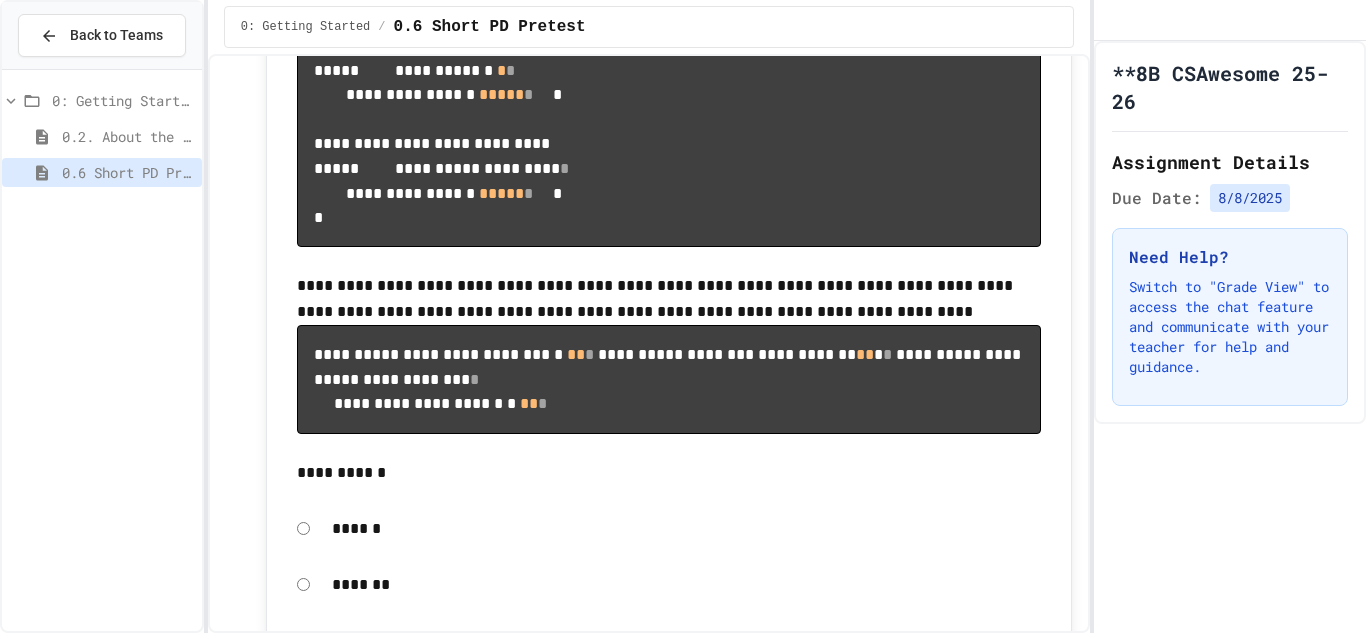 scroll, scrollTop: 2878, scrollLeft: 0, axis: vertical 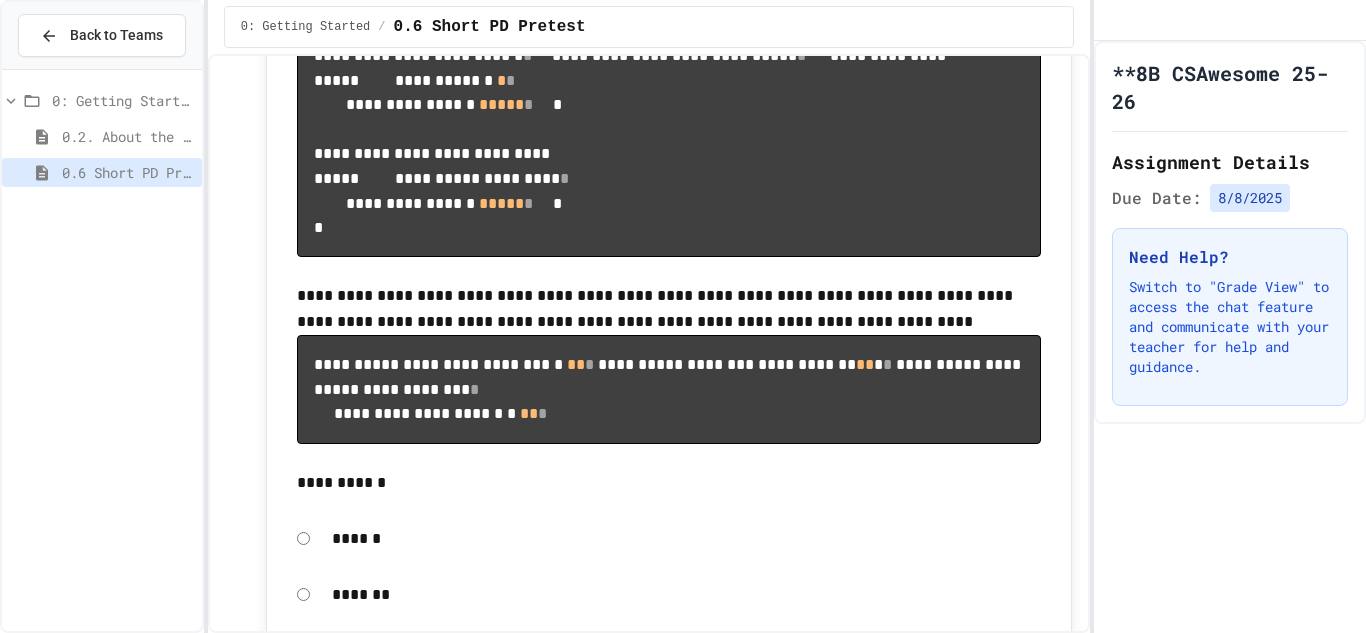 drag, startPoint x: 366, startPoint y: 187, endPoint x: 463, endPoint y: 321, distance: 165.42369 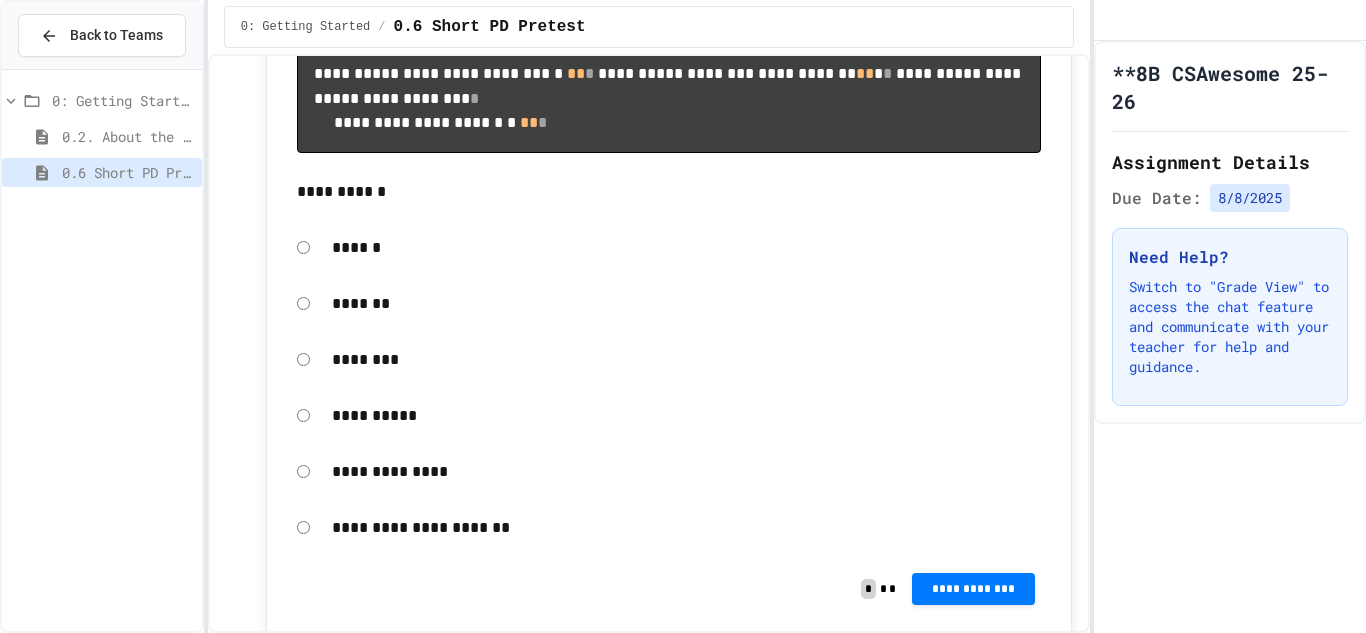 scroll, scrollTop: 3170, scrollLeft: 0, axis: vertical 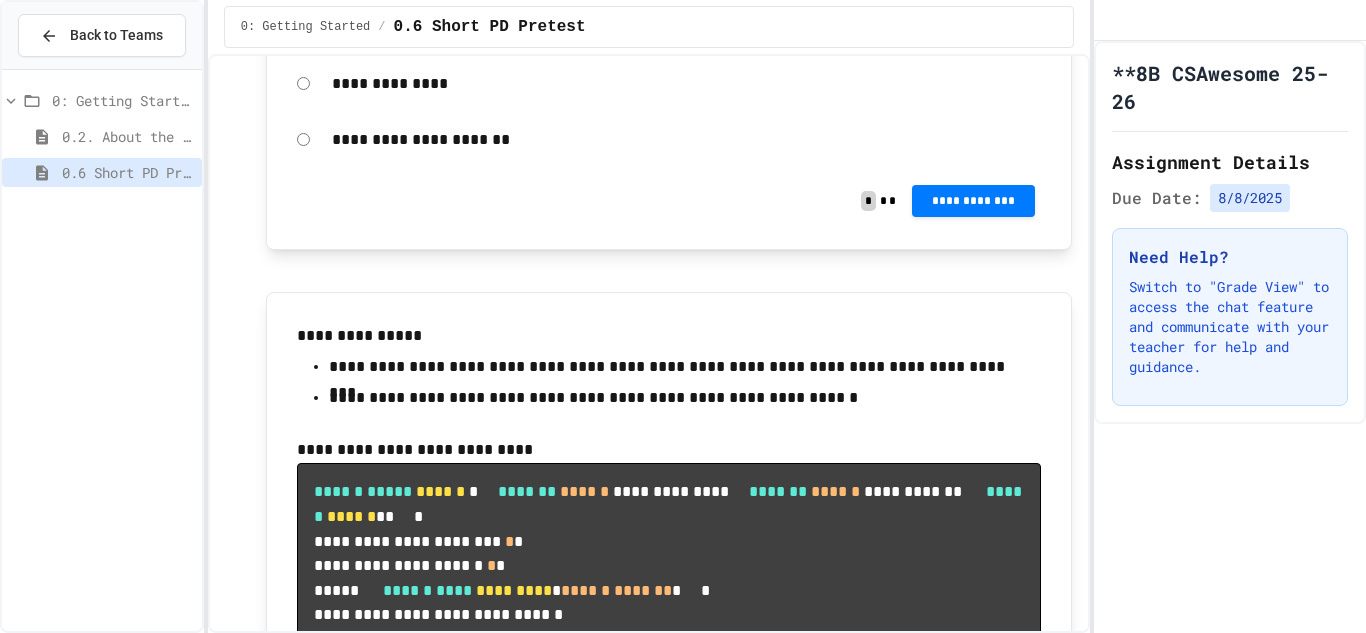 click on "*******" at bounding box center (669, -84) 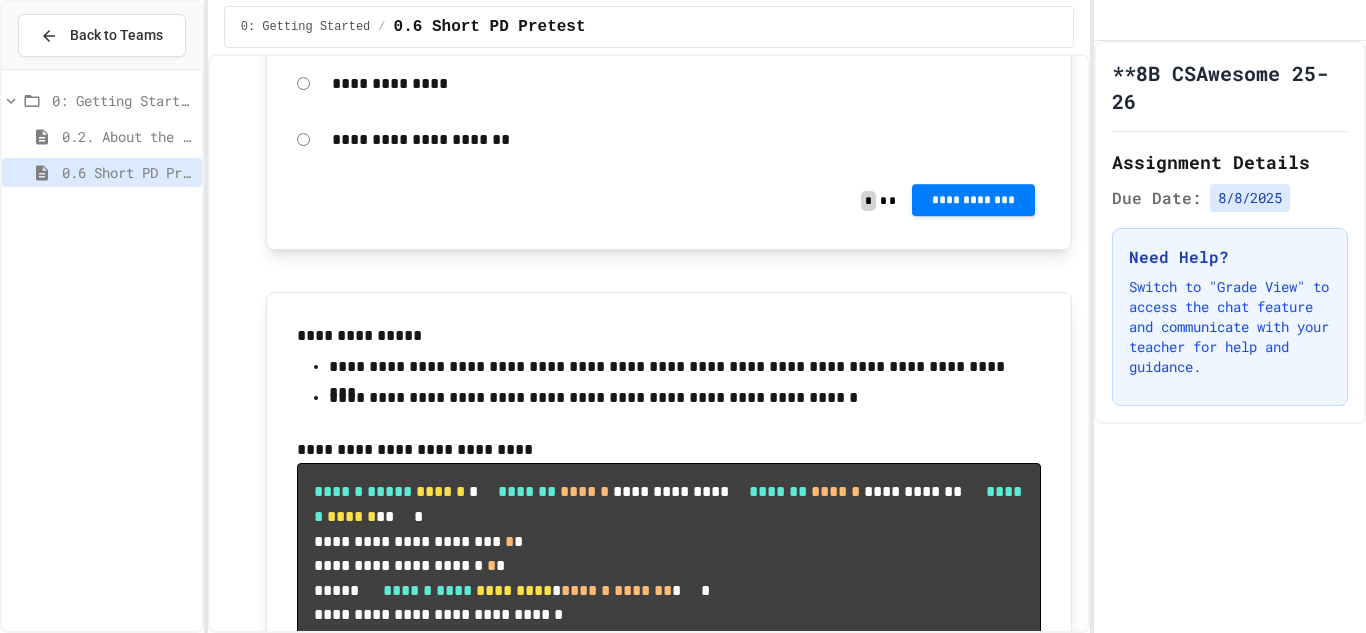 click on "**********" at bounding box center [973, 200] 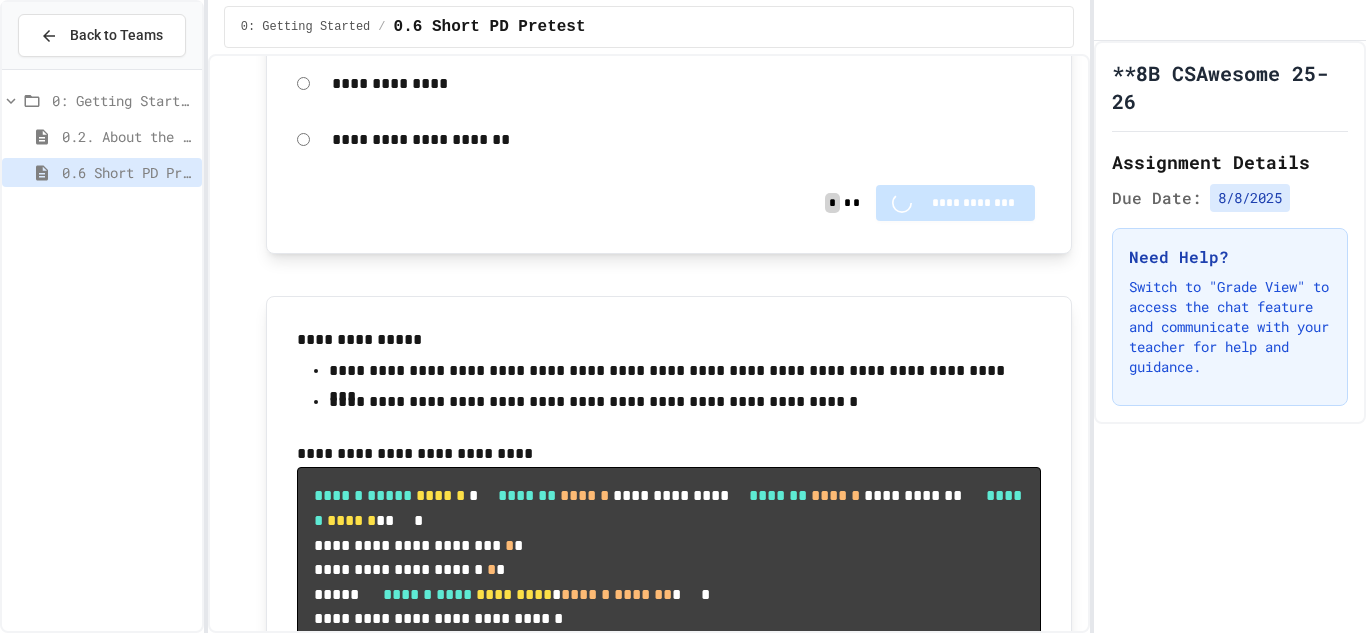 click on "Grading submission ..." at bounding box center (683, 705) 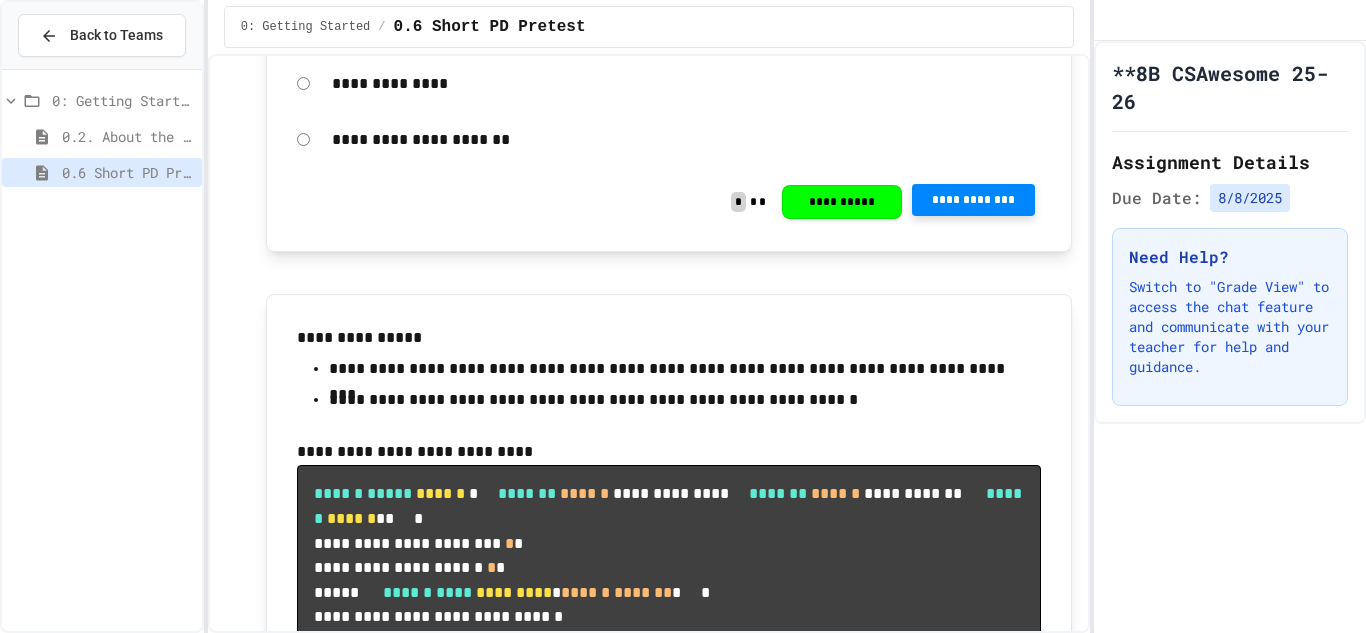 click 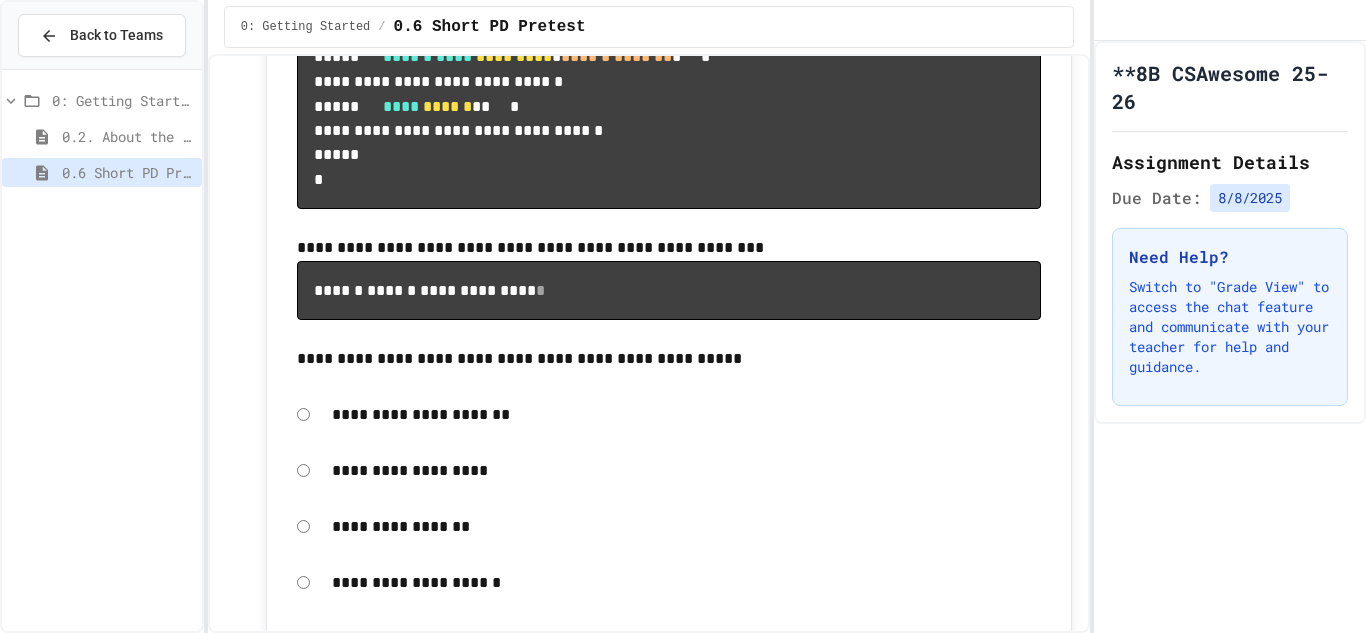 scroll, scrollTop: 4140, scrollLeft: 0, axis: vertical 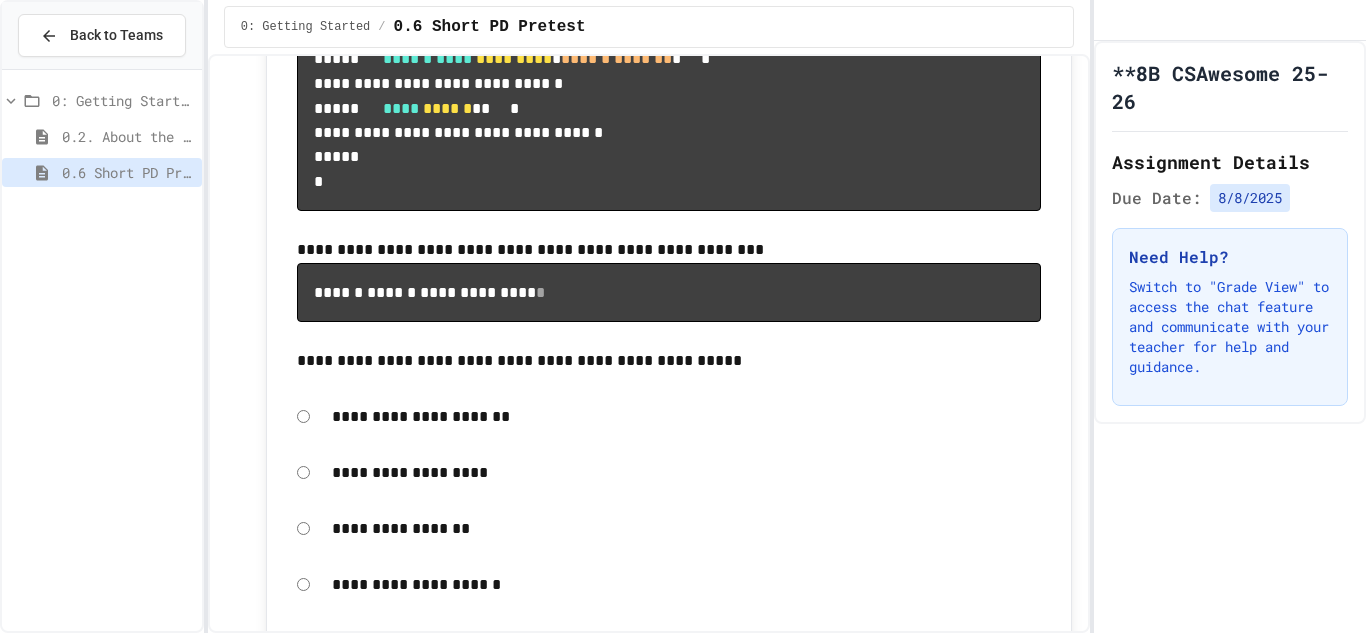 drag, startPoint x: 311, startPoint y: 82, endPoint x: 385, endPoint y: 102, distance: 76.655075 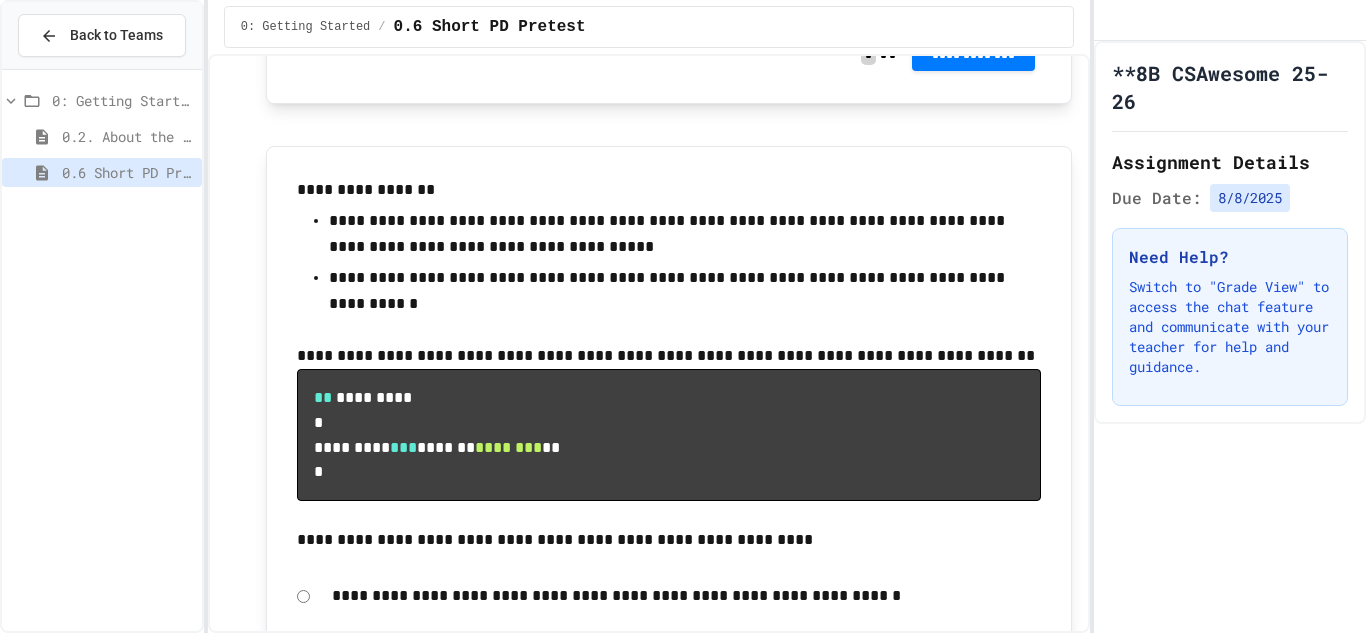 scroll, scrollTop: 4857, scrollLeft: 0, axis: vertical 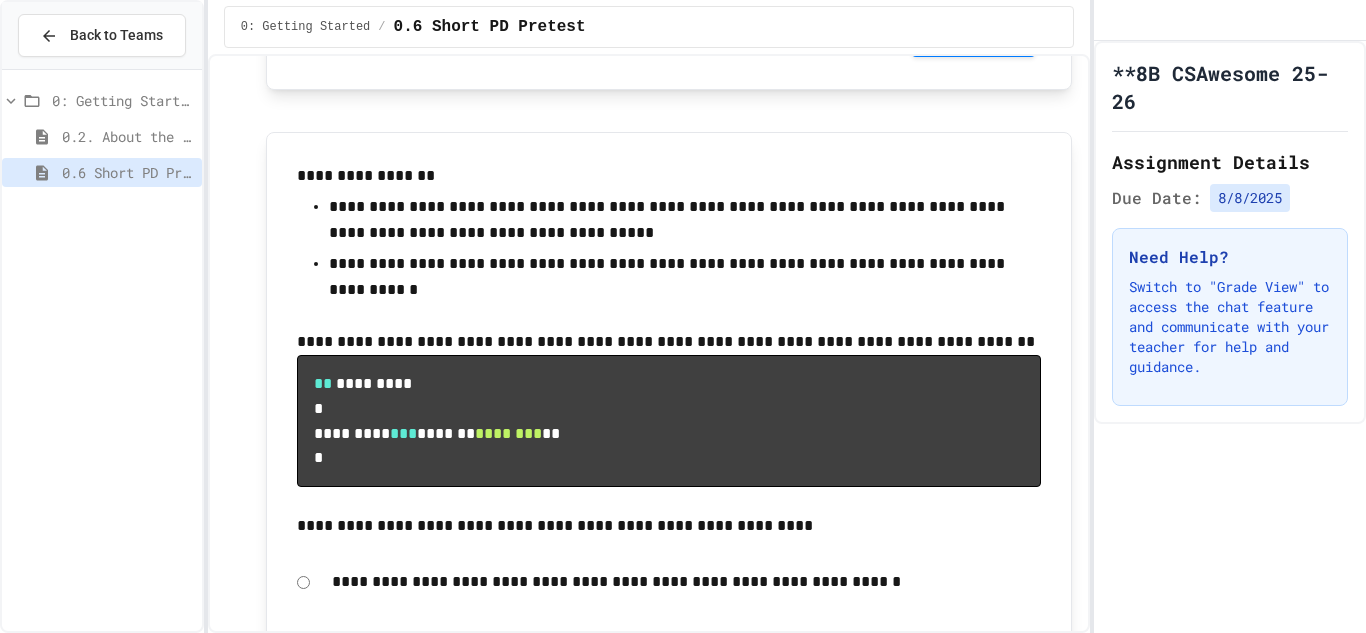 click on "**********" at bounding box center [669, -132] 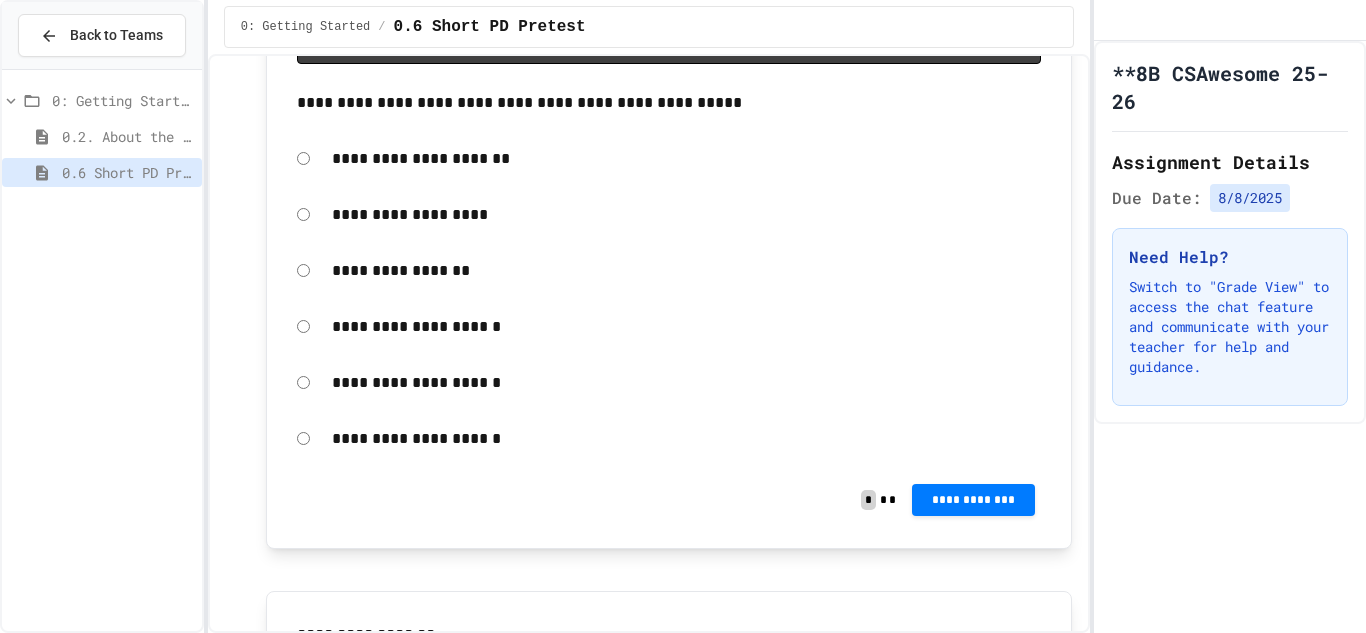 scroll, scrollTop: 4668, scrollLeft: 0, axis: vertical 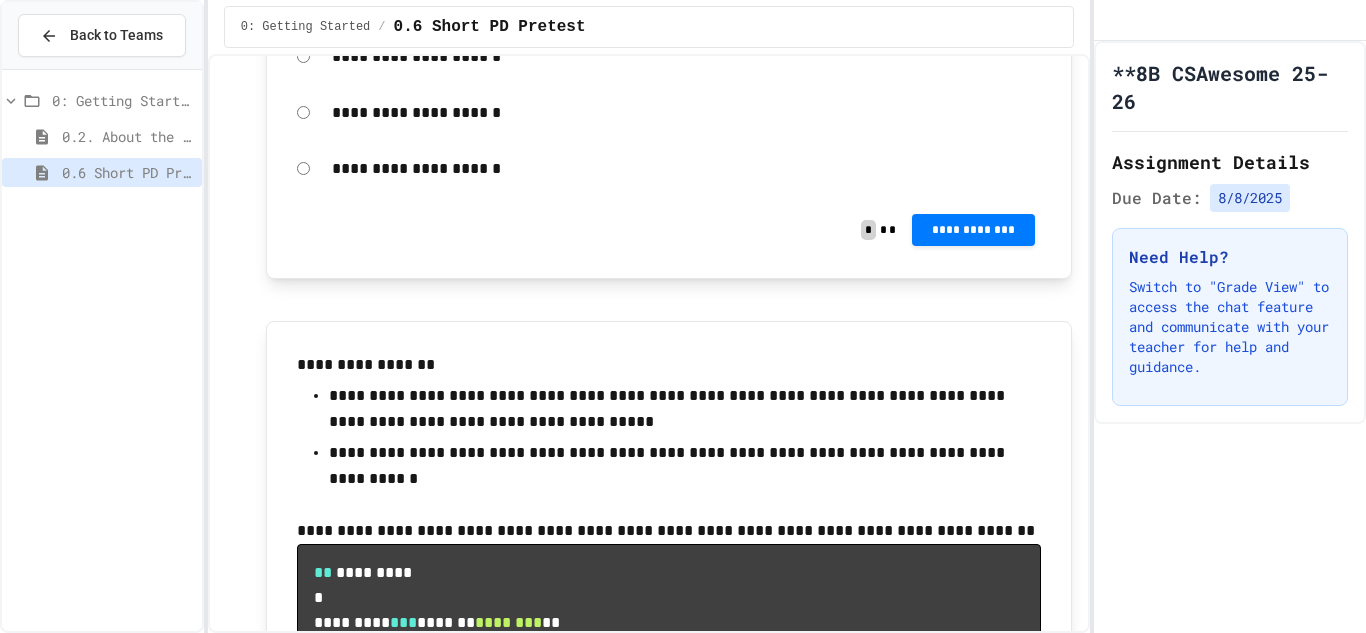 click on "**********" at bounding box center [687, 169] 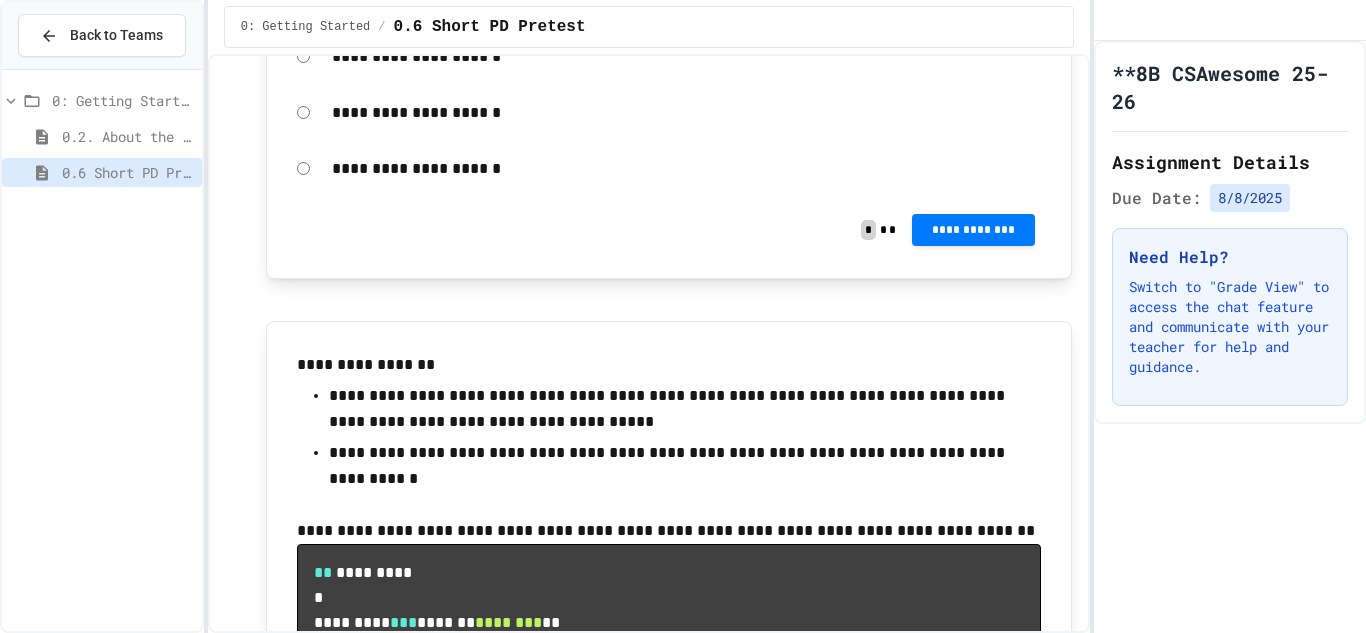 scroll, scrollTop: 5047, scrollLeft: 0, axis: vertical 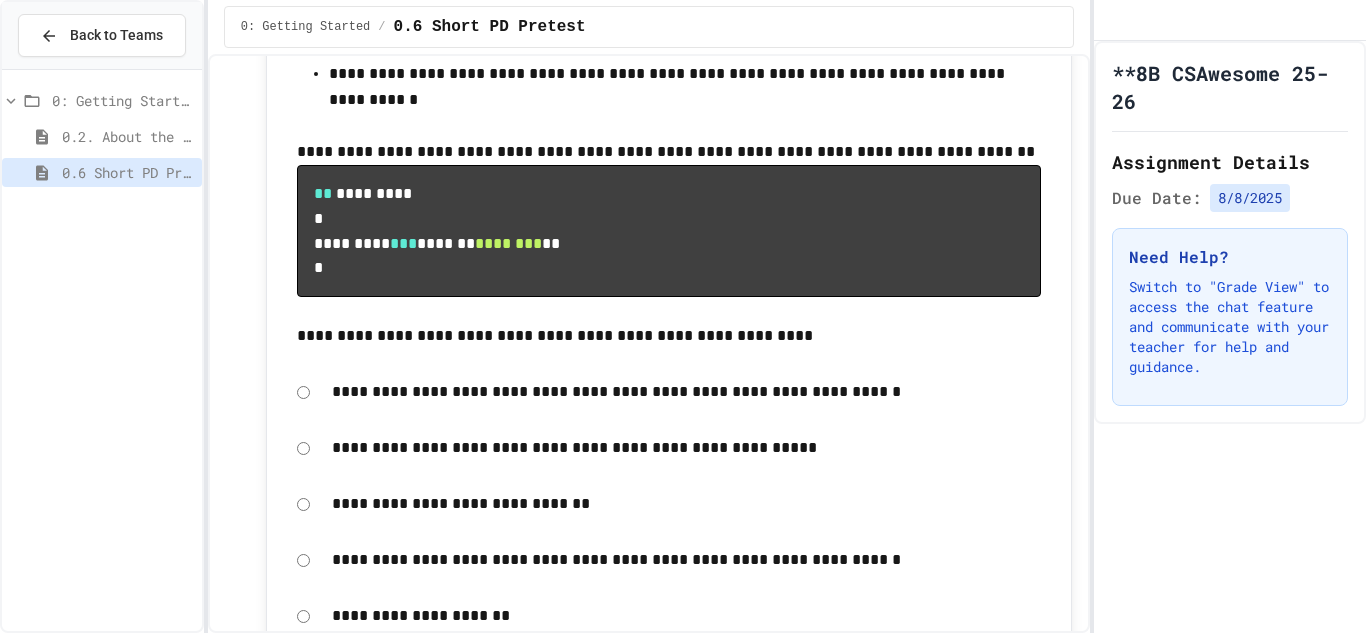 click on "**********" at bounding box center [669, -210] 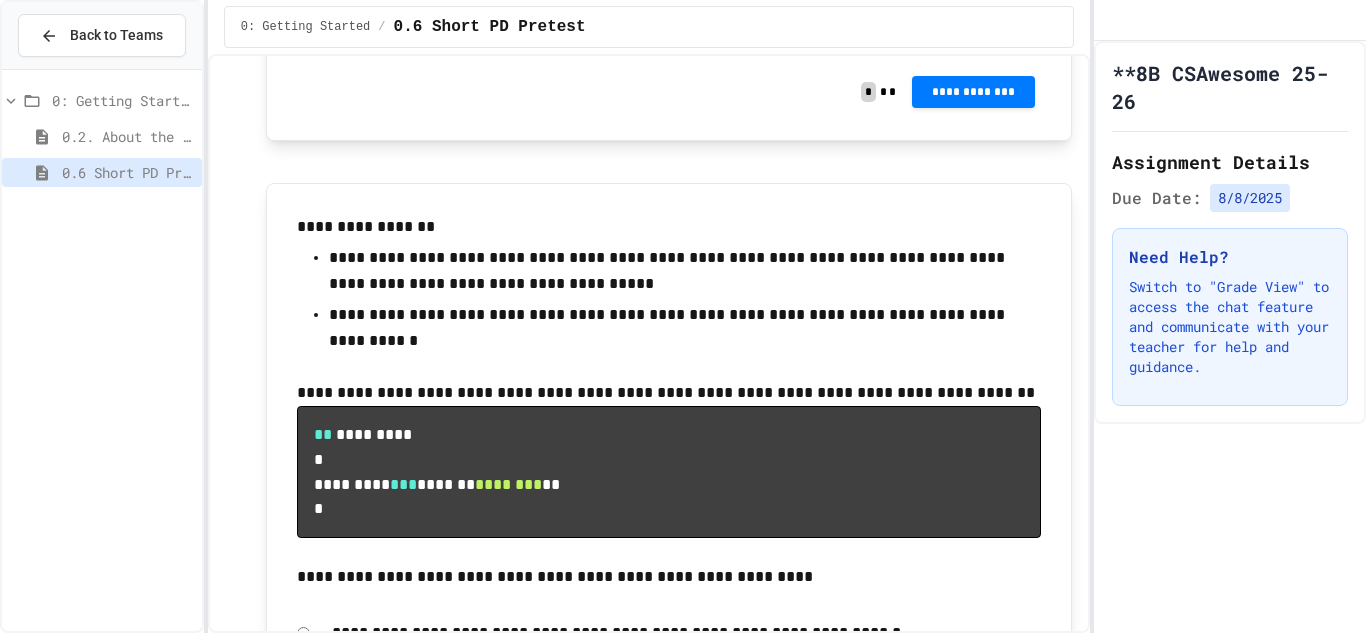 scroll, scrollTop: 5114, scrollLeft: 0, axis: vertical 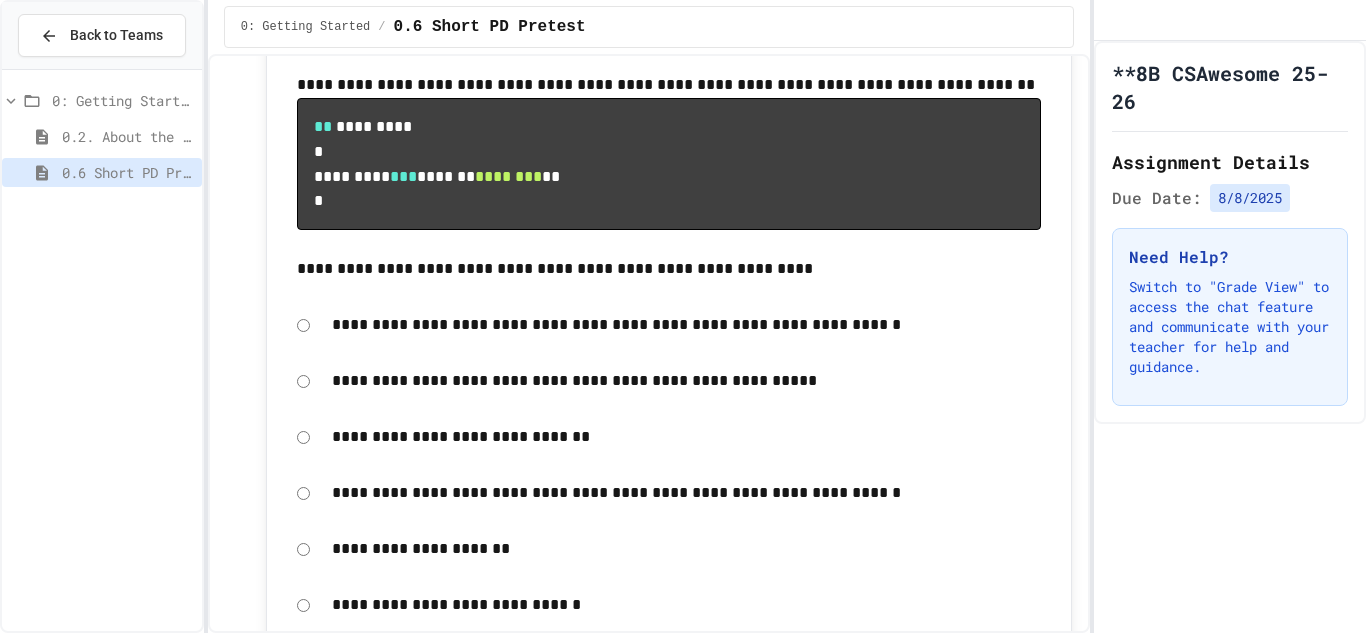 click on "**********" at bounding box center (973, -216) 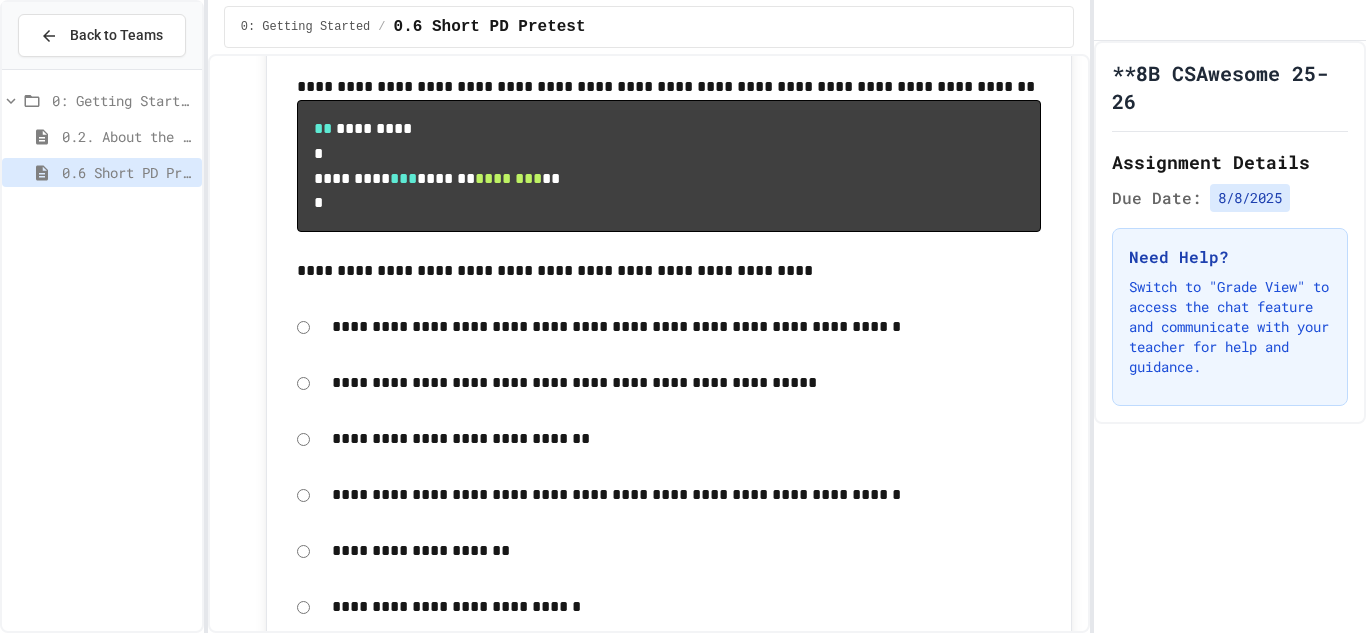 click 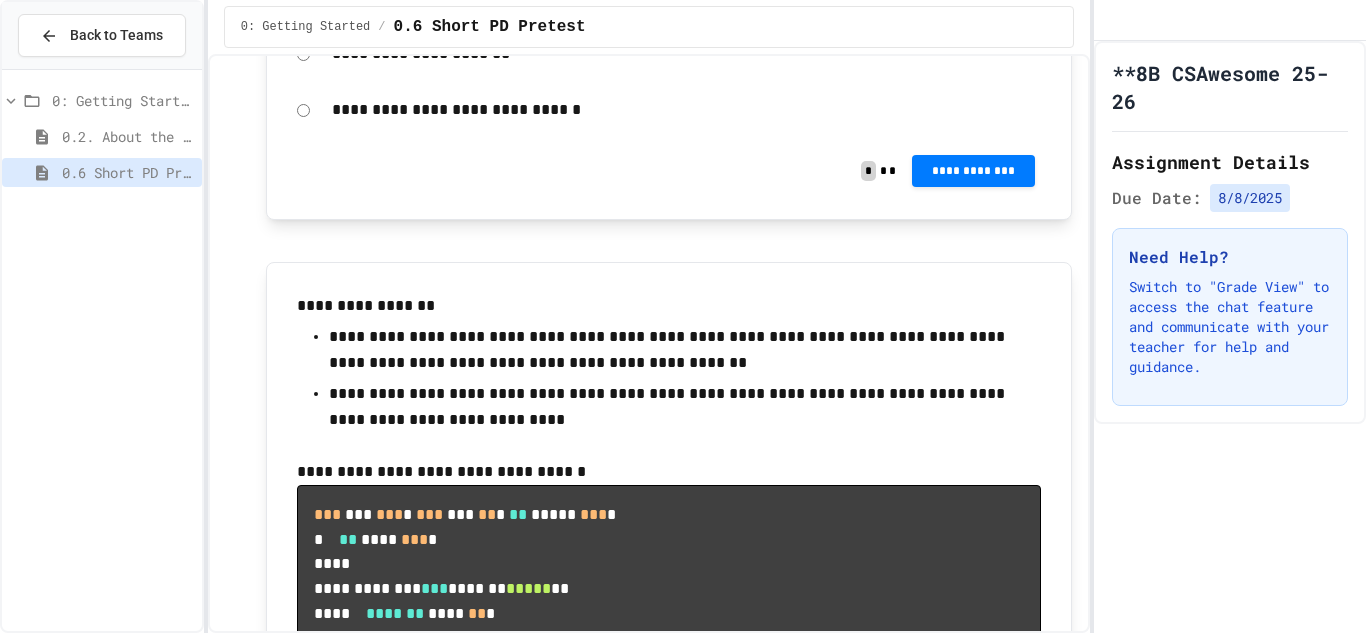 scroll, scrollTop: 5584, scrollLeft: 0, axis: vertical 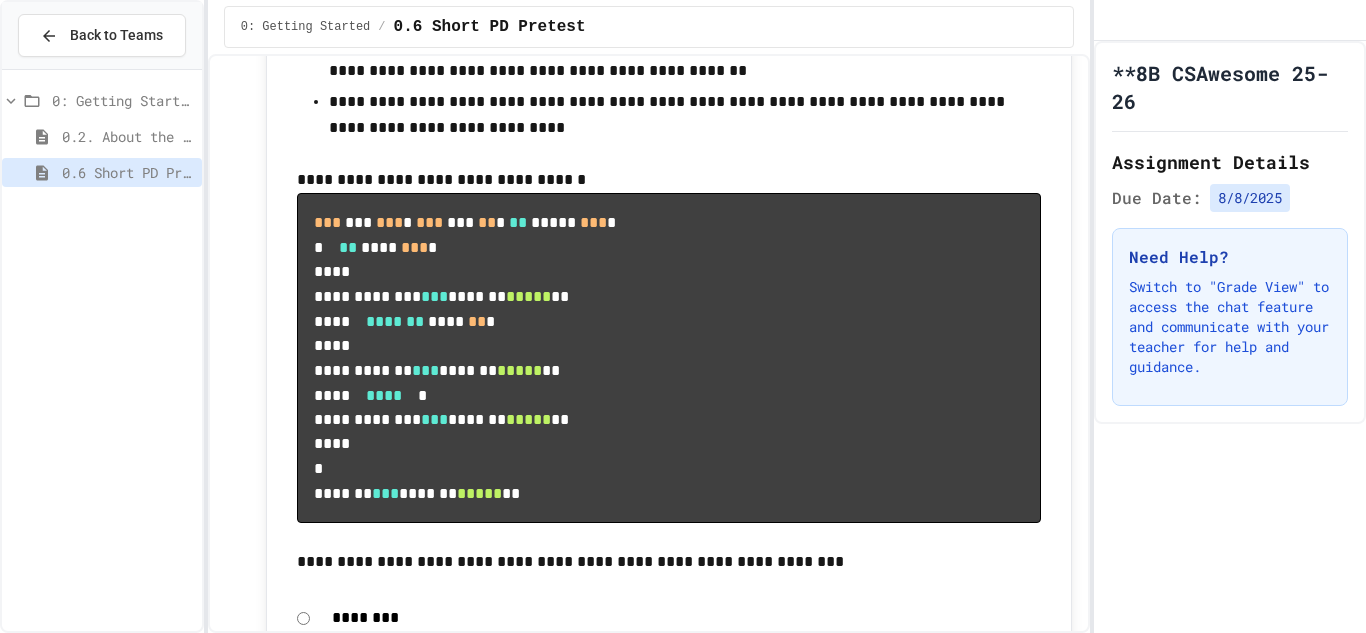 click on "**********" at bounding box center [973, -123] 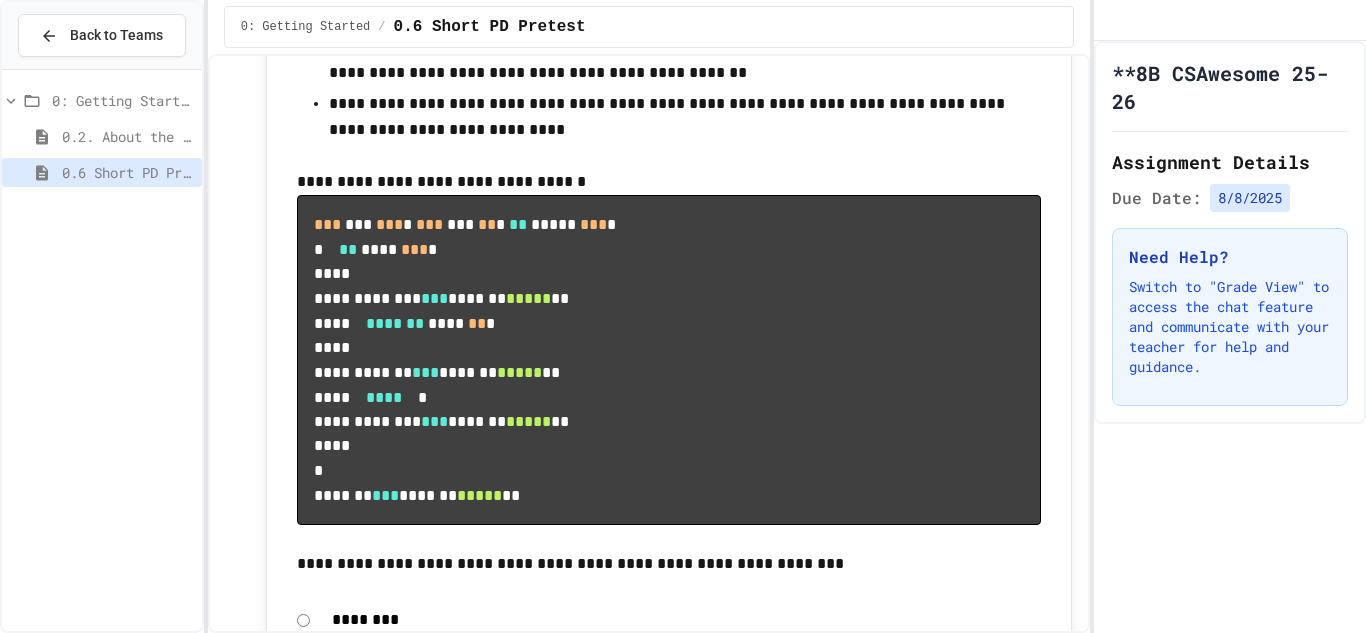 click 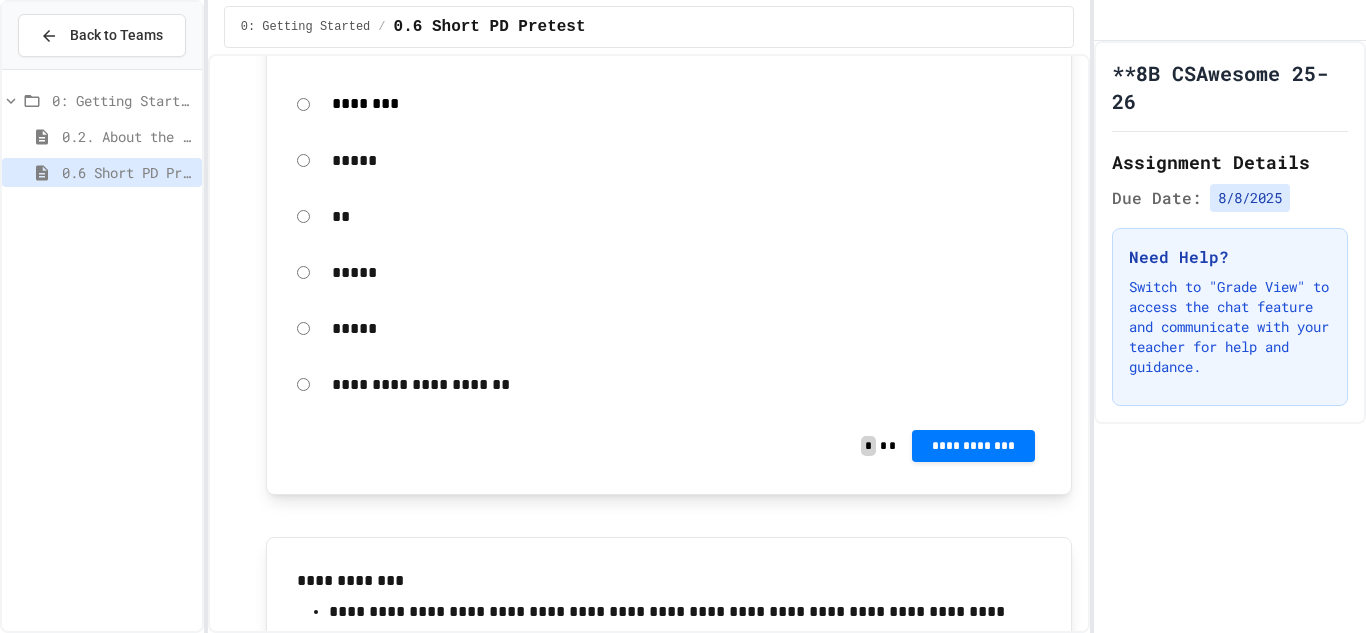 scroll, scrollTop: 5787, scrollLeft: 0, axis: vertical 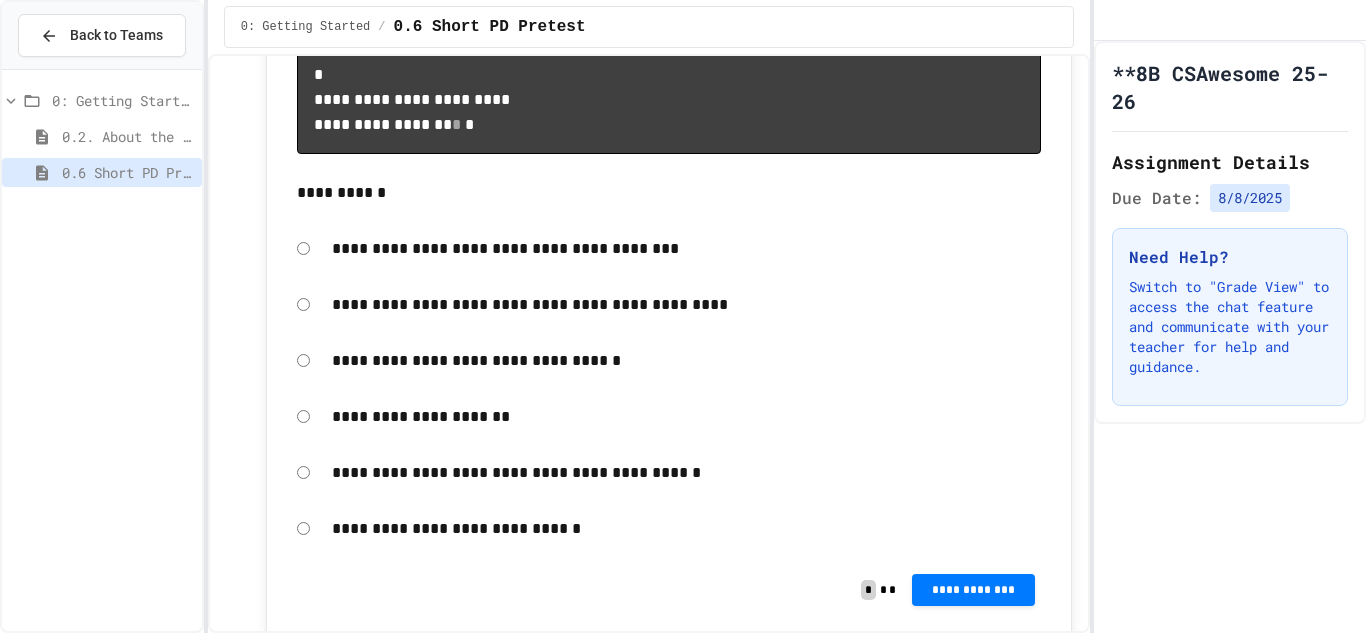 click on "**********" at bounding box center [973, -290] 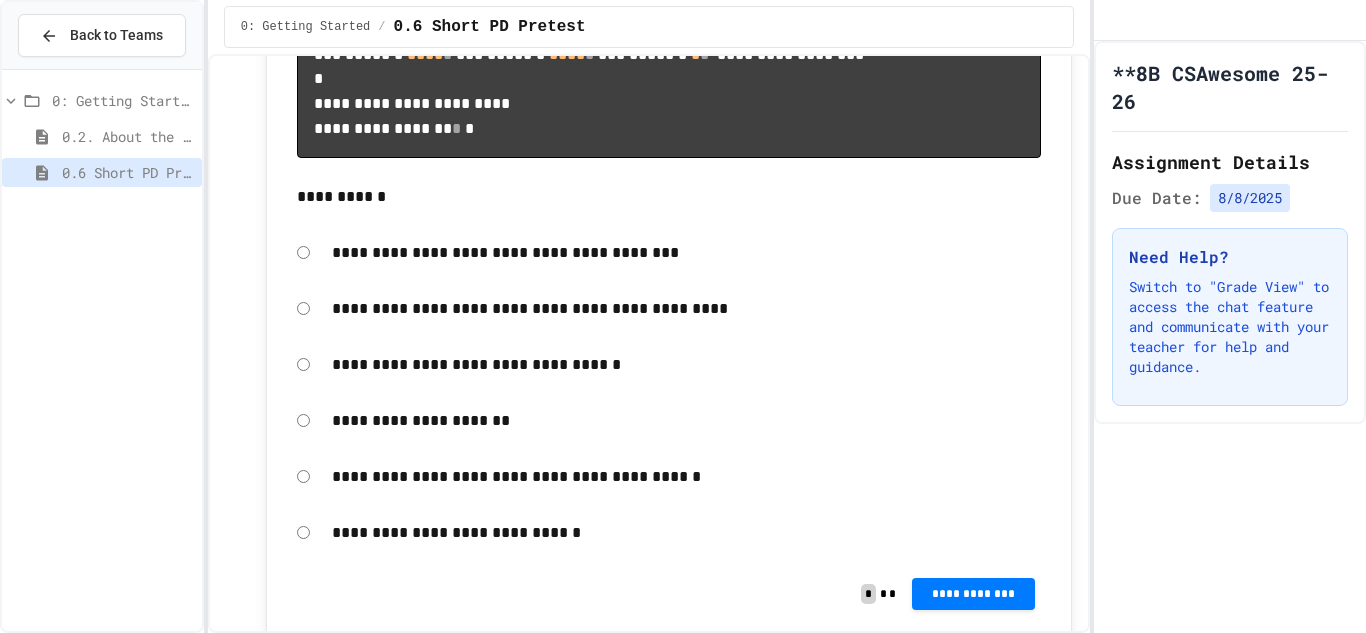 click on "Grading submission ..." at bounding box center [683, 705] 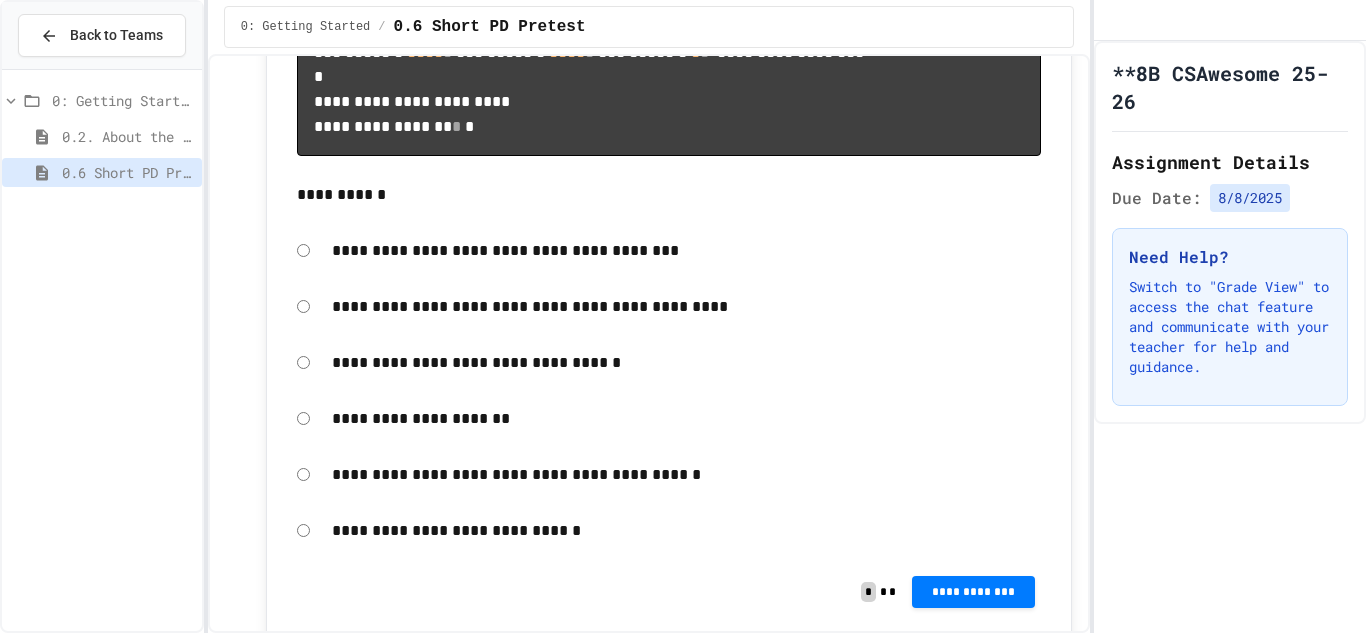 click on "Score 1 / 1 100 %" at bounding box center (683, 778) 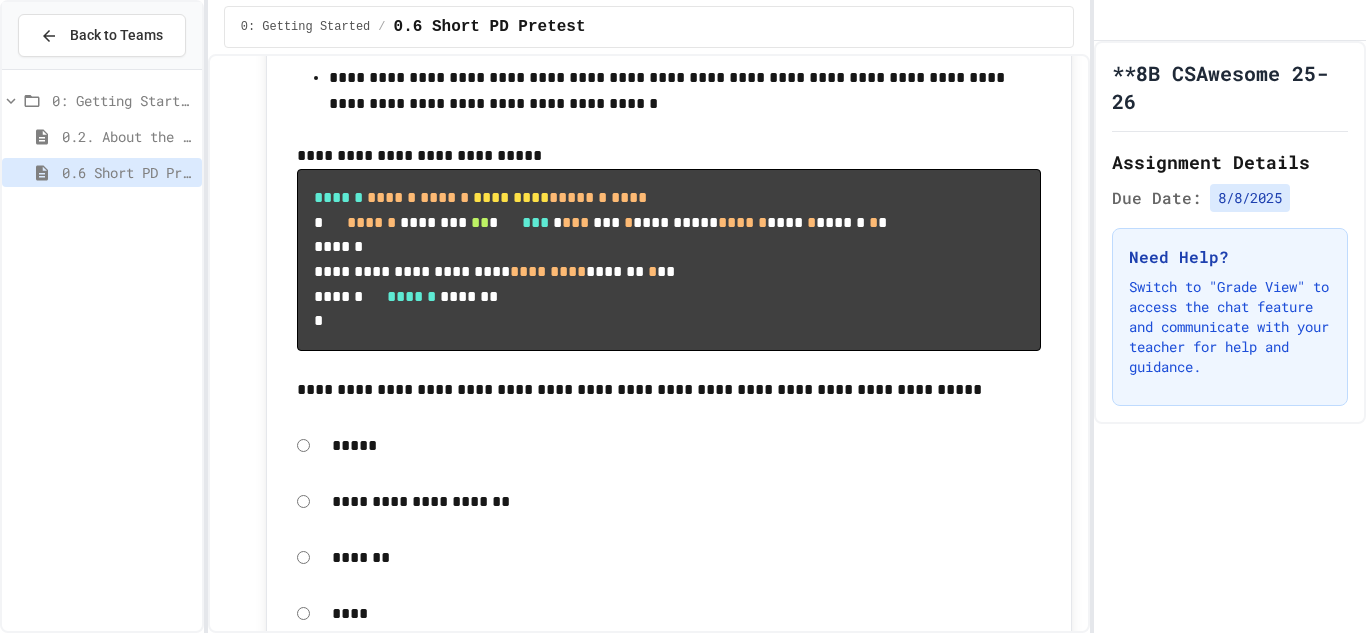 scroll, scrollTop: 7809, scrollLeft: 0, axis: vertical 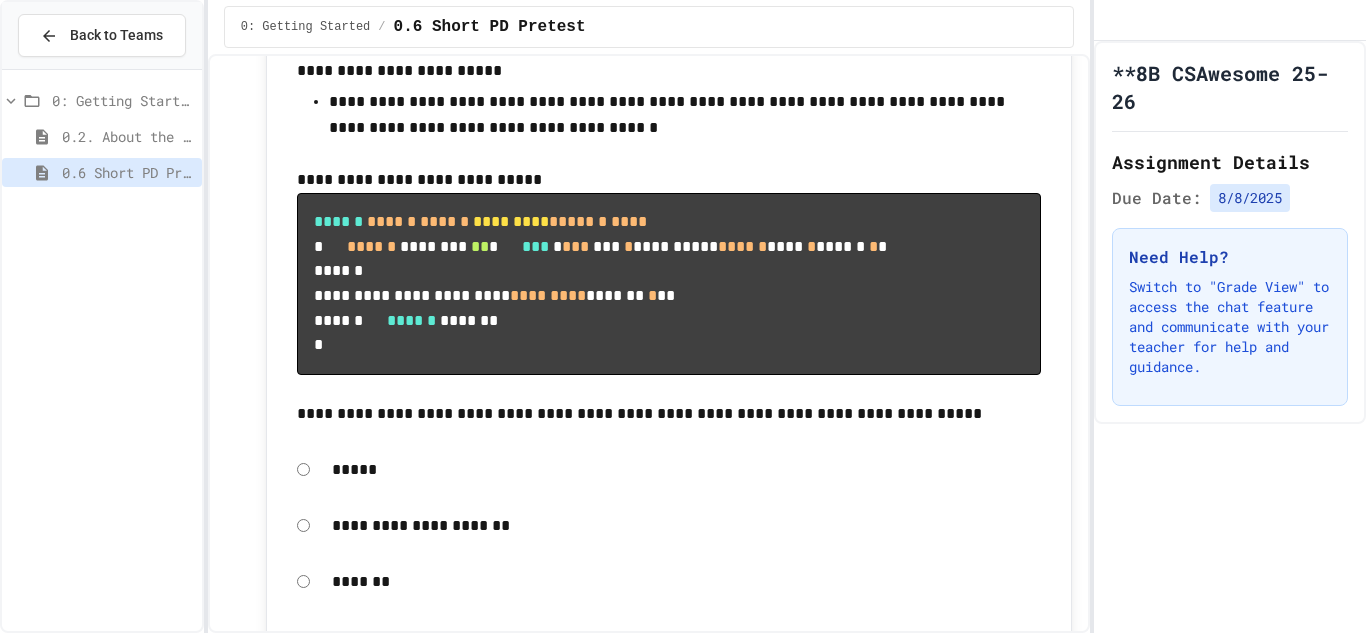 drag, startPoint x: 474, startPoint y: 142, endPoint x: 827, endPoint y: 140, distance: 353.00568 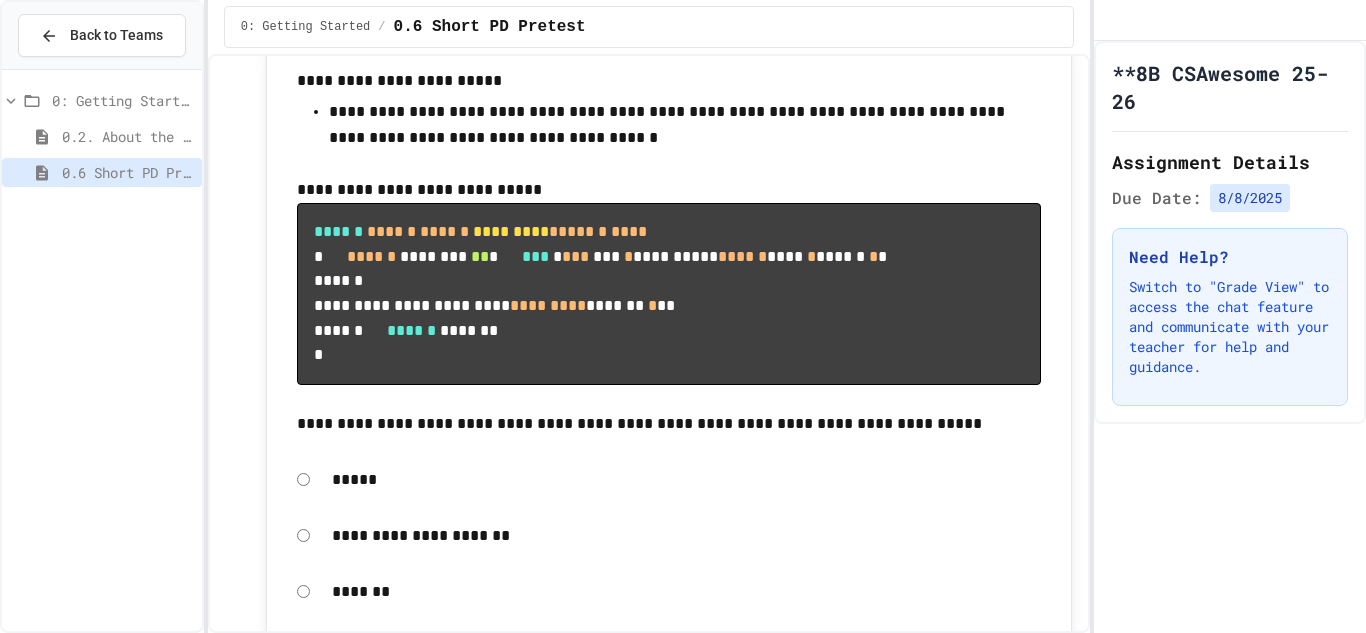 drag, startPoint x: 827, startPoint y: 140, endPoint x: 492, endPoint y: 189, distance: 338.5646 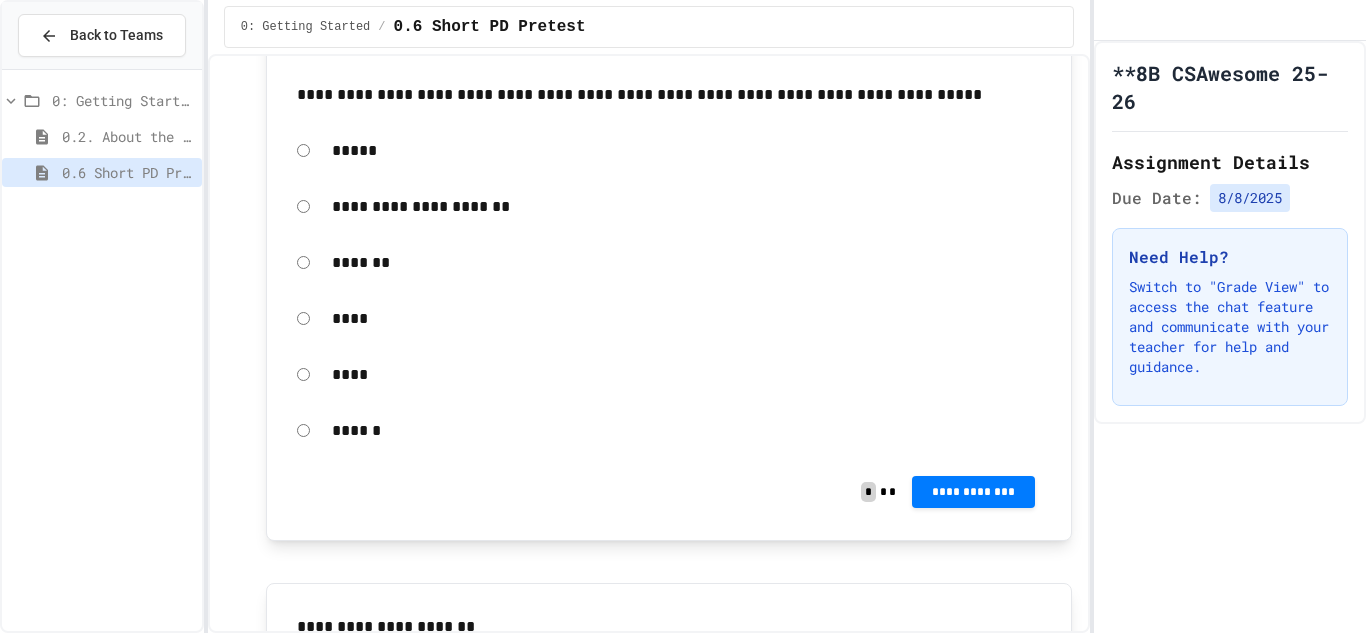 scroll, scrollTop: 8157, scrollLeft: 0, axis: vertical 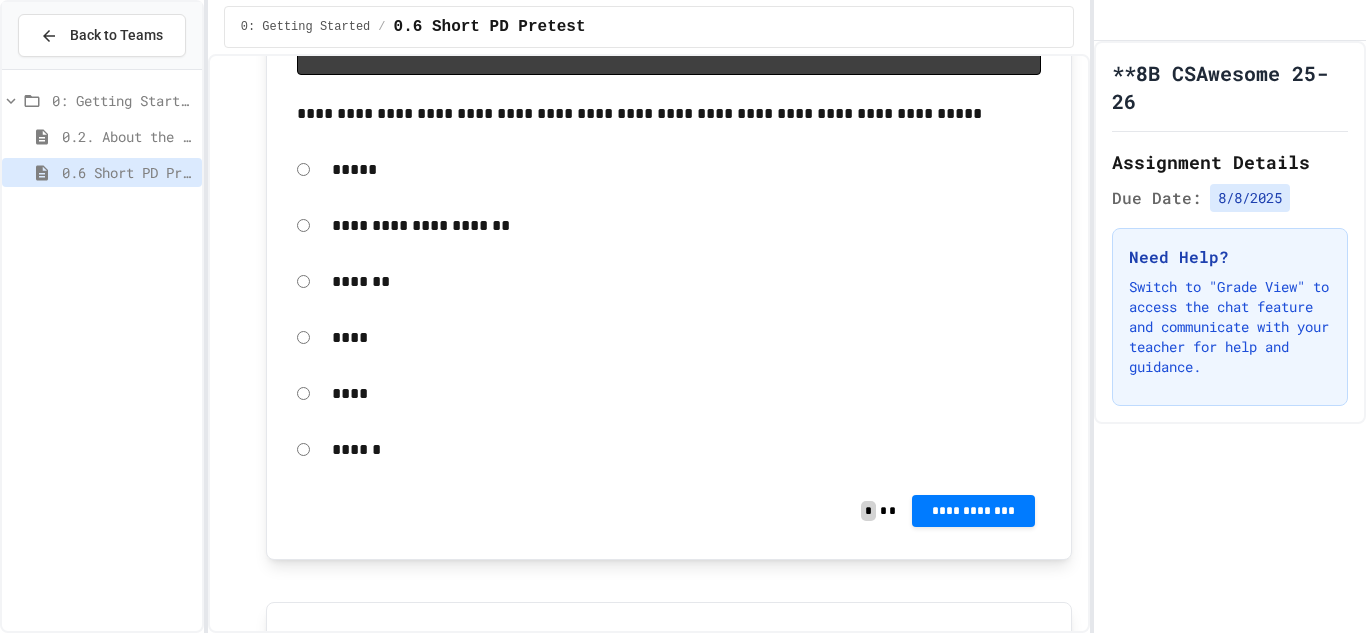 click on "**********" at bounding box center (973, -366) 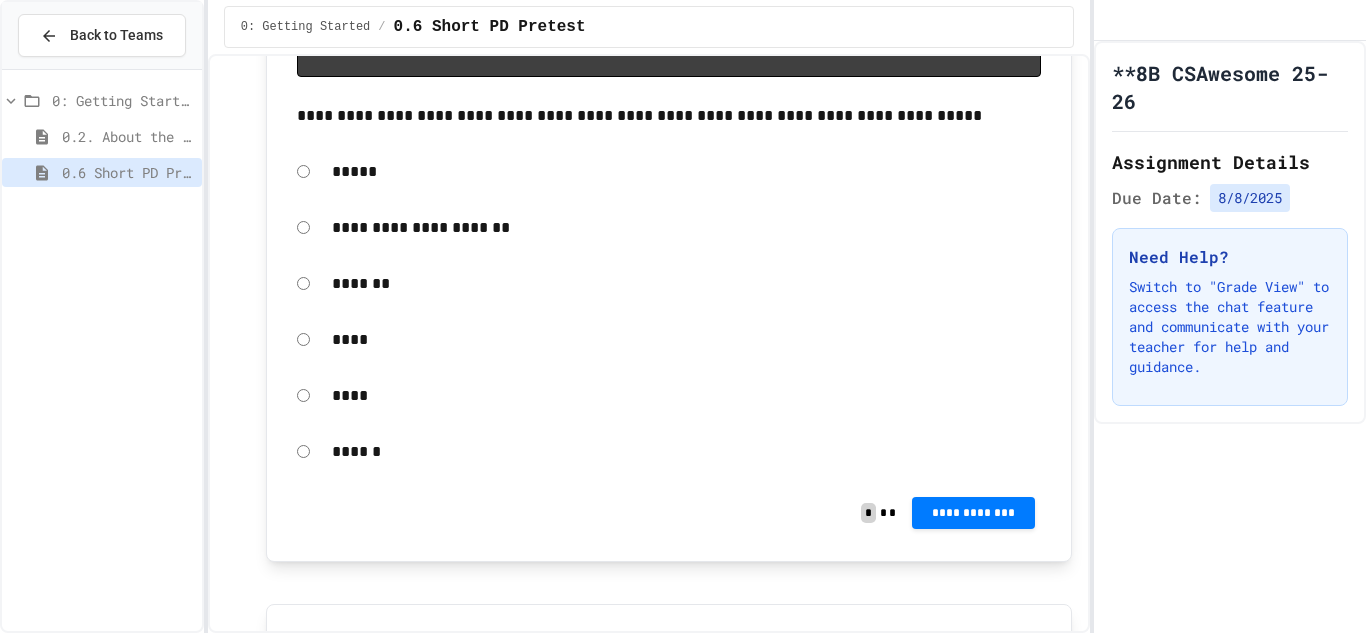click 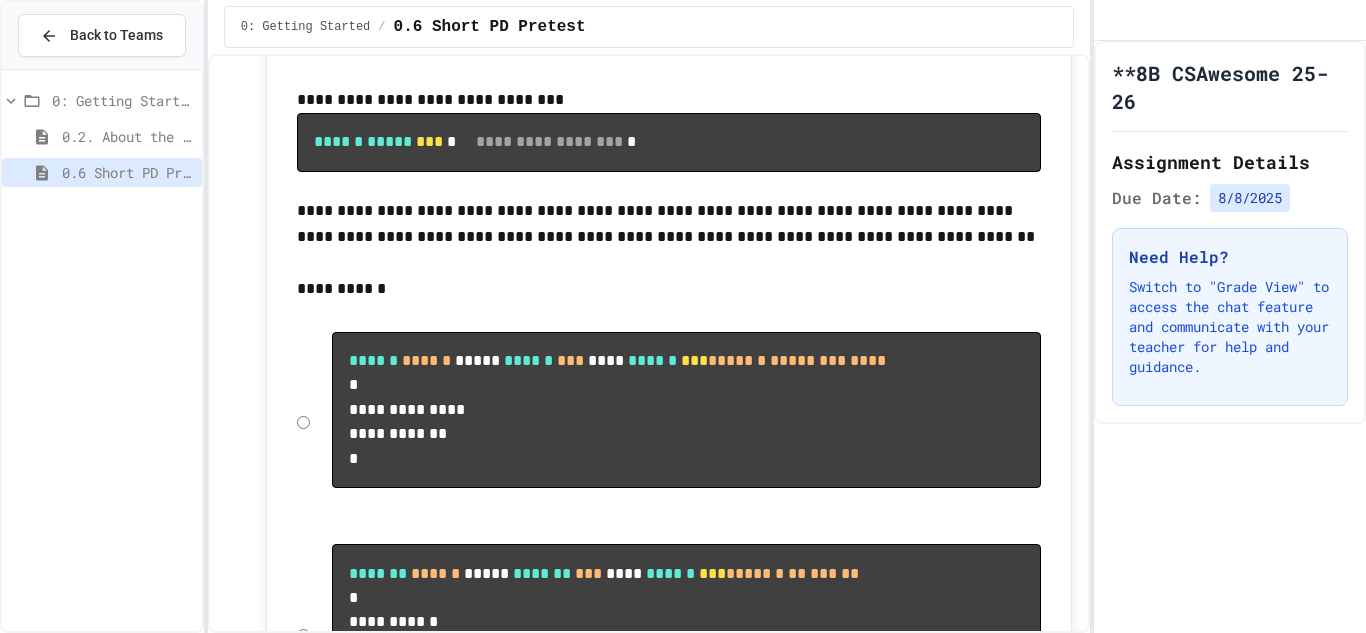 scroll, scrollTop: 8926, scrollLeft: 0, axis: vertical 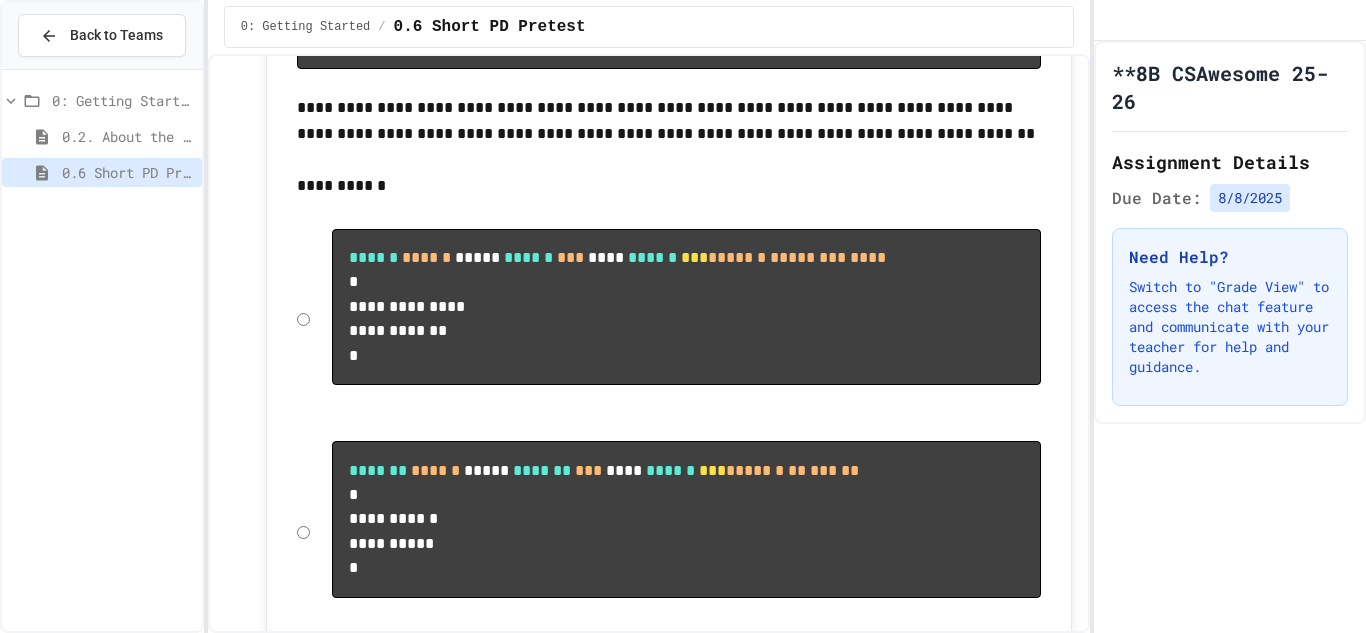 click on "**********" at bounding box center (669, -672) 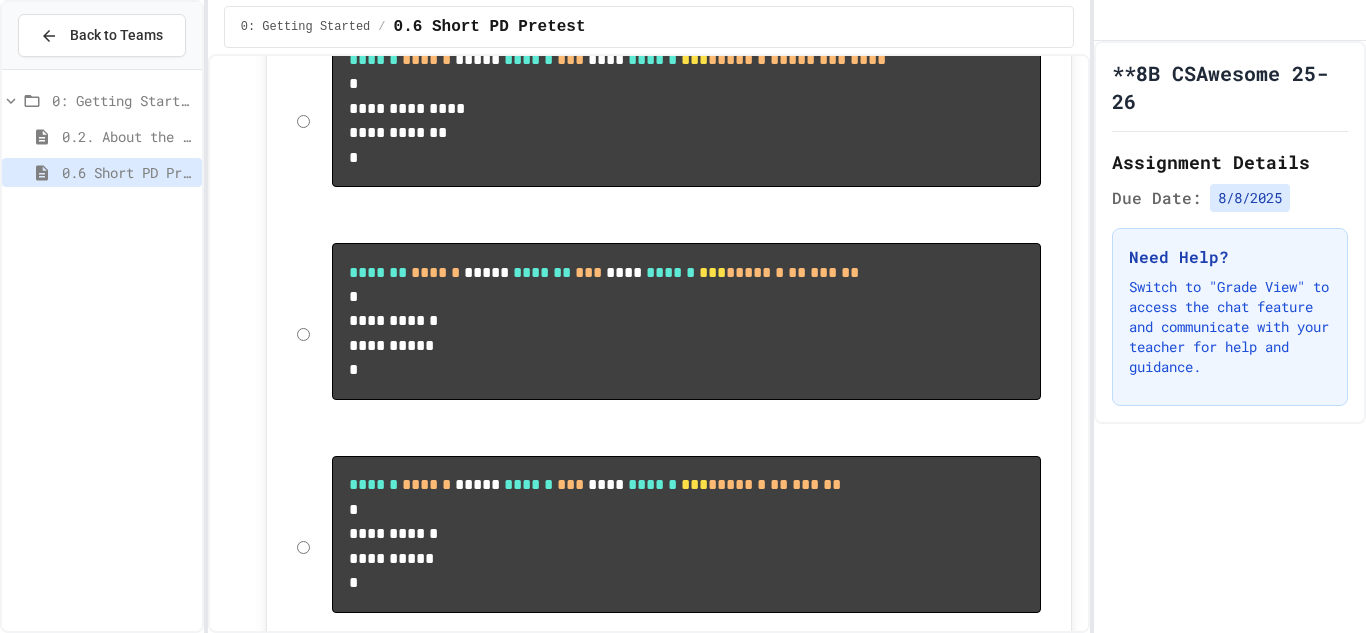 scroll, scrollTop: 9125, scrollLeft: 0, axis: vertical 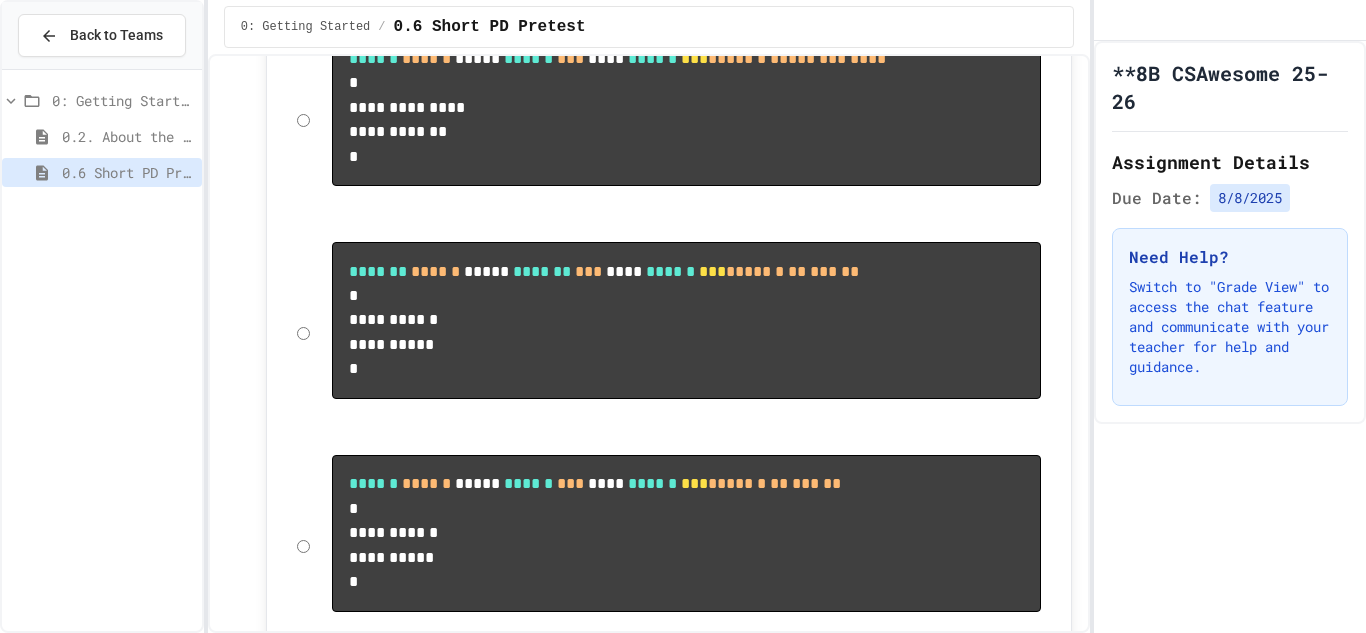 click on "**********" at bounding box center (973, -503) 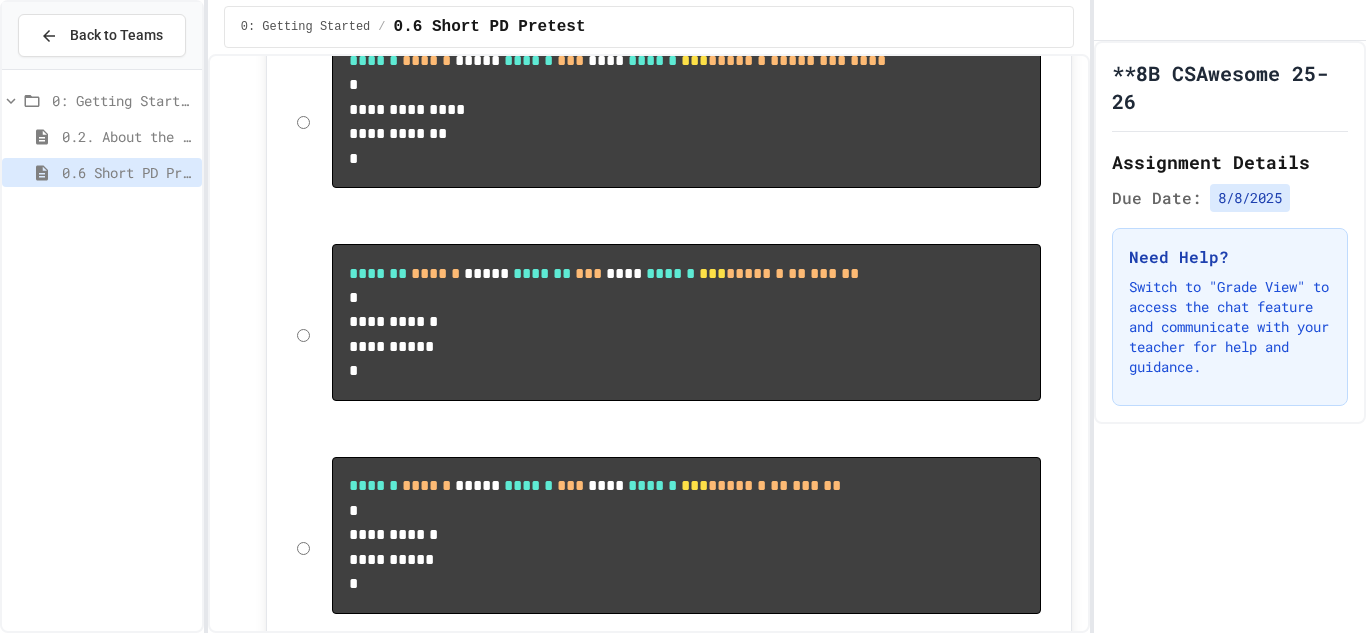 click at bounding box center [1262, 669] 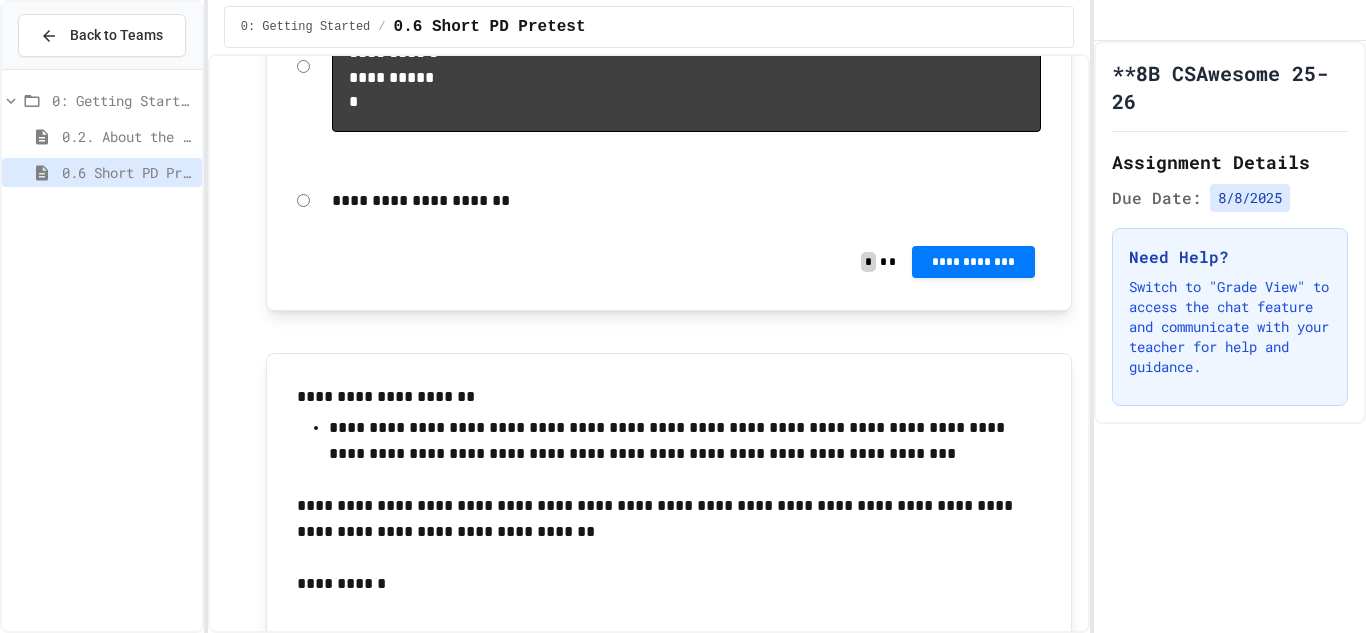 scroll, scrollTop: 10037, scrollLeft: 0, axis: vertical 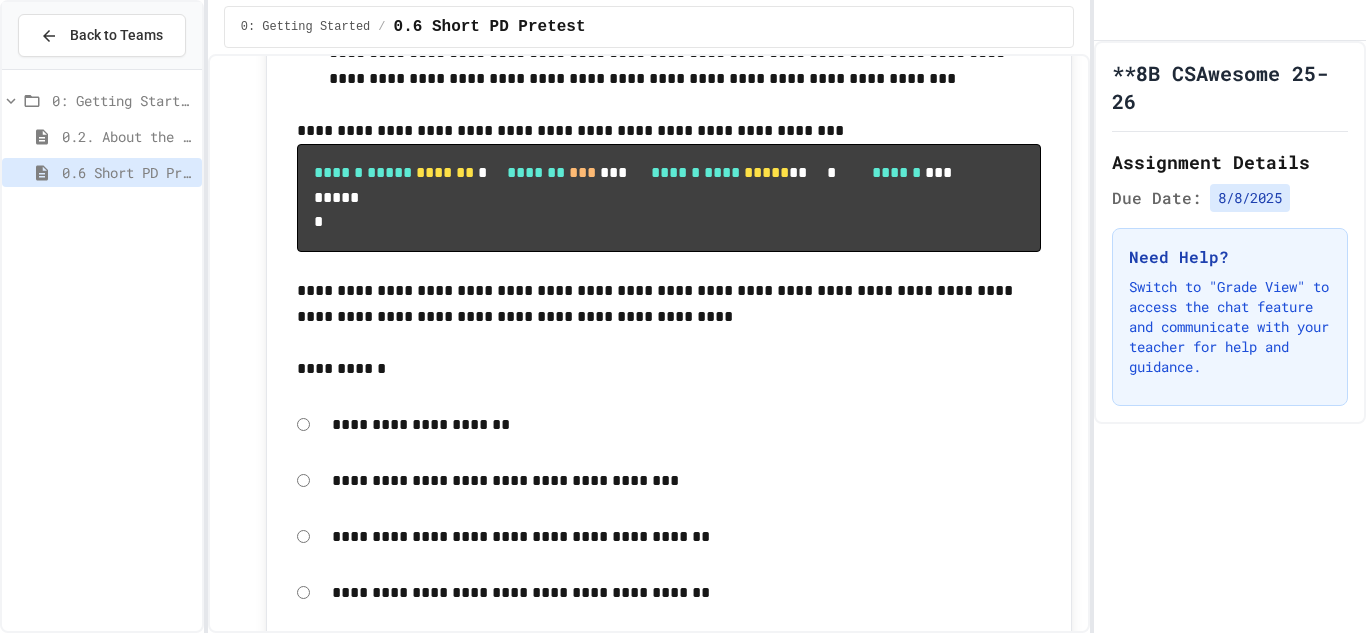 click on "**********" at bounding box center [973, -948] 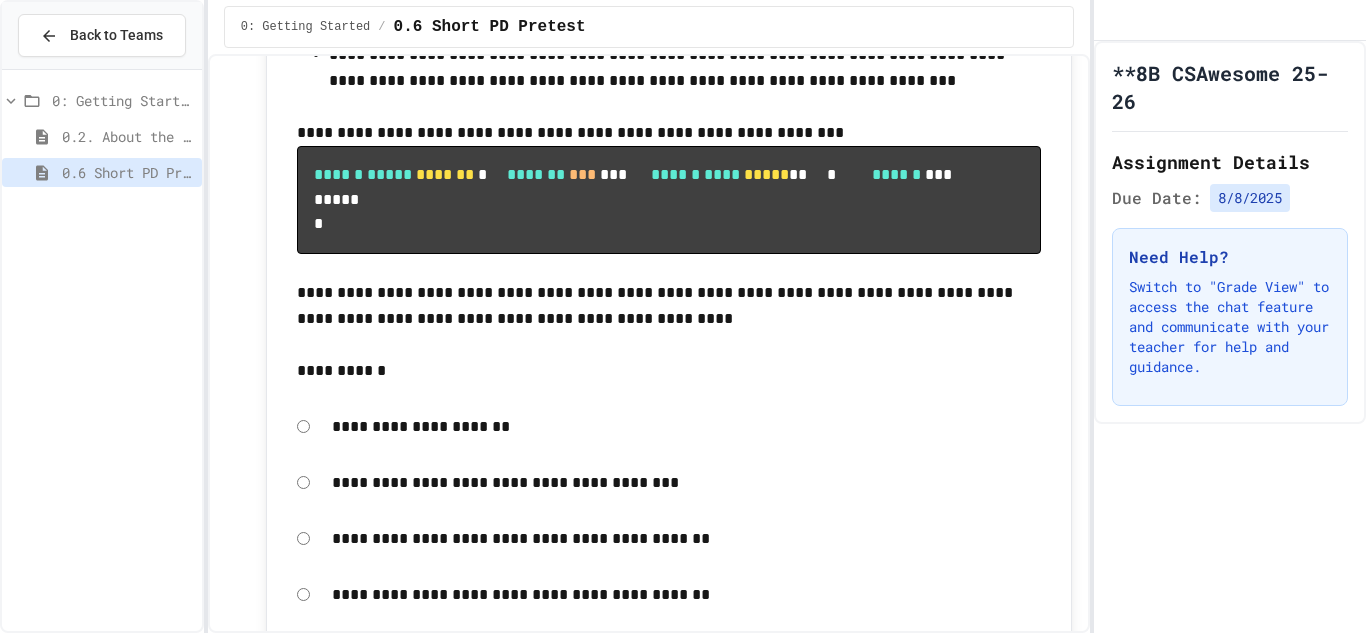 click 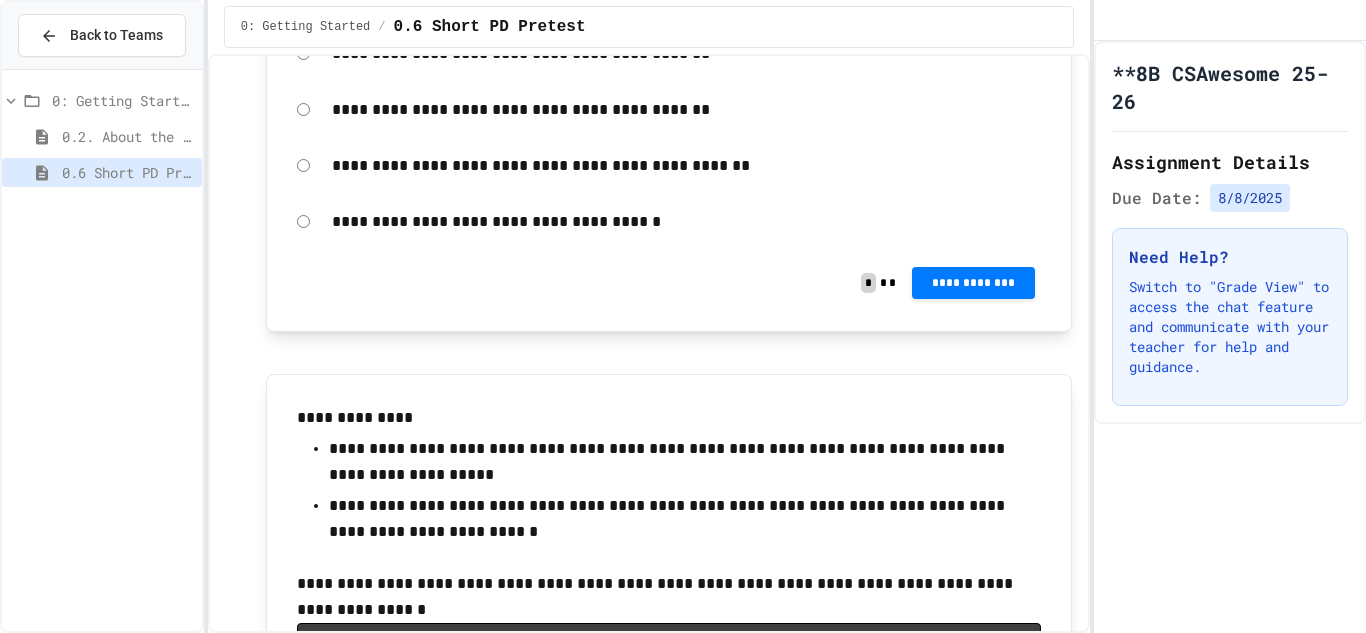 scroll, scrollTop: 11800, scrollLeft: 0, axis: vertical 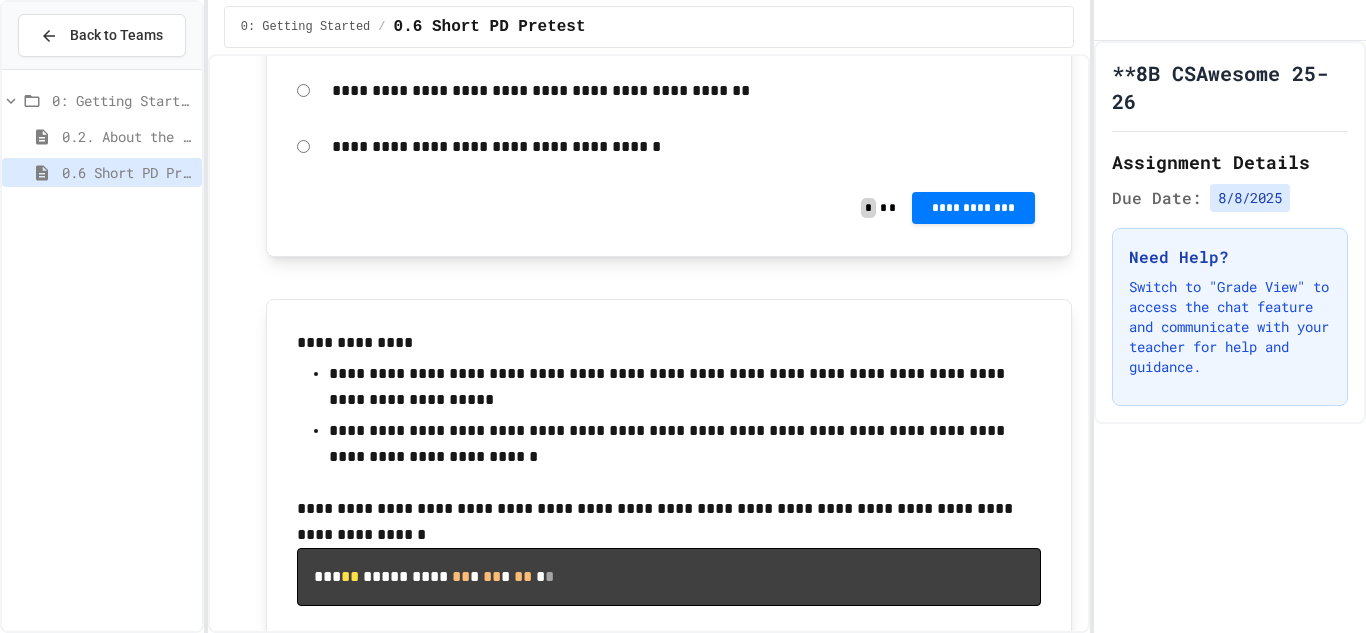 click on "**********" at bounding box center [669, -902] 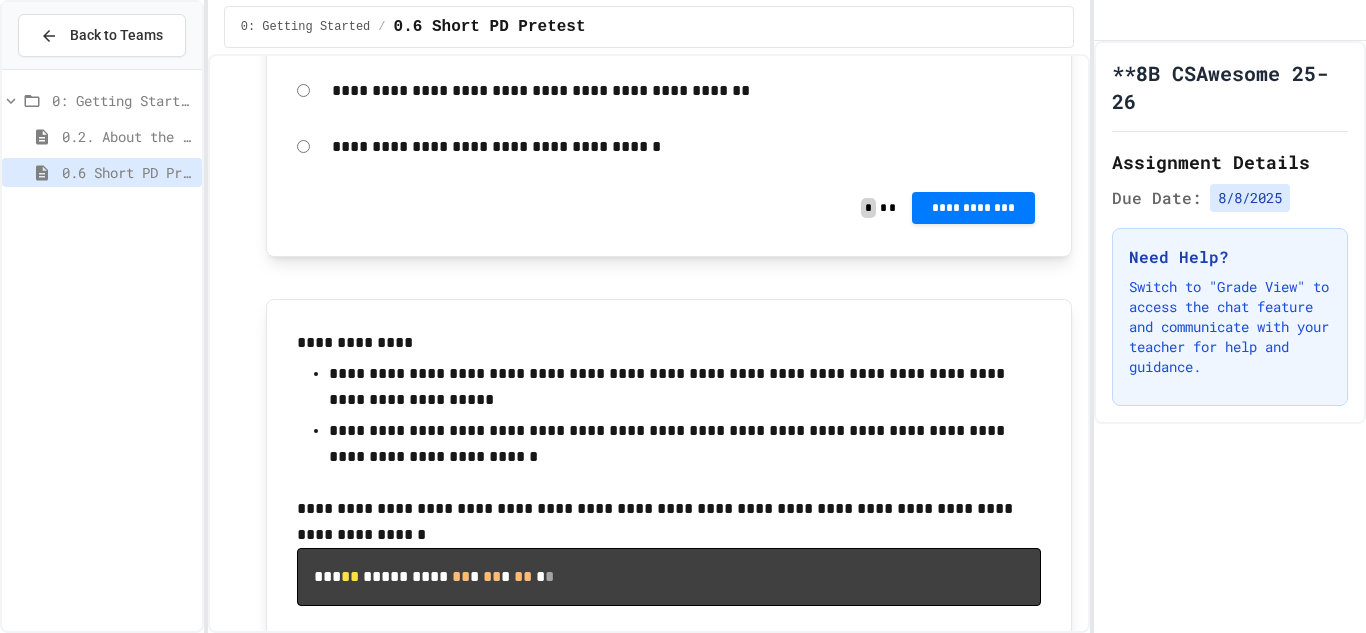 drag, startPoint x: 730, startPoint y: 109, endPoint x: 404, endPoint y: 161, distance: 330.1212 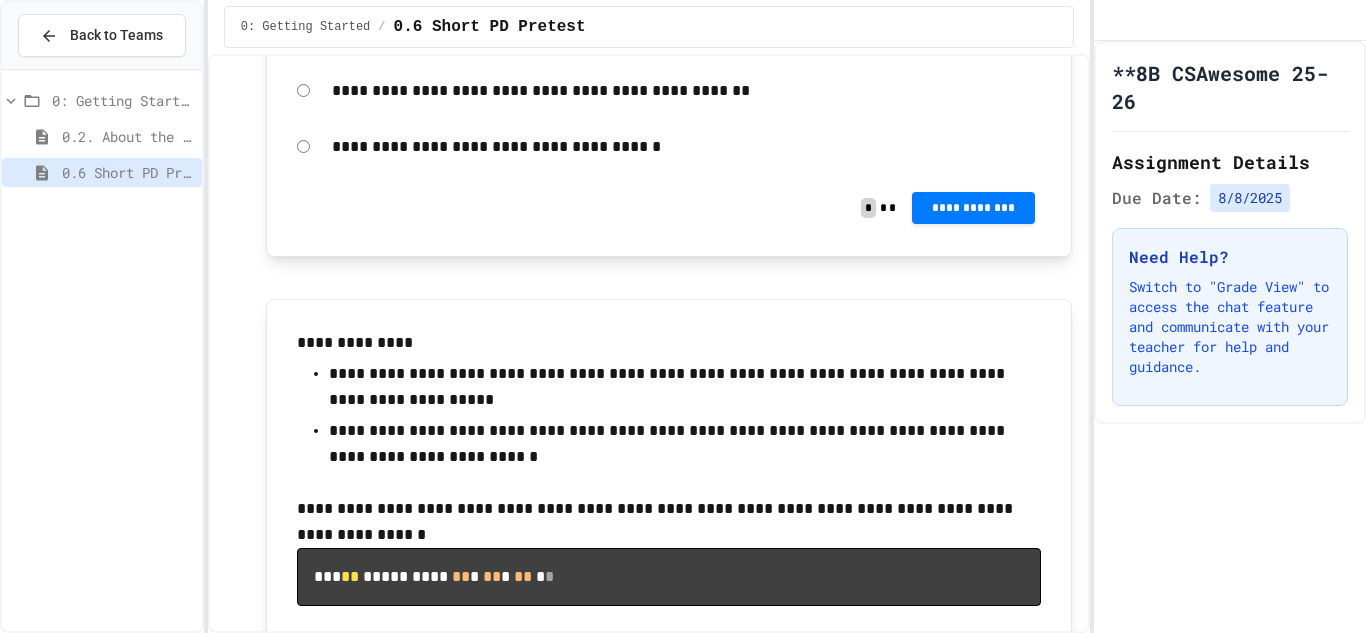click on "**********" at bounding box center [669, -1276] 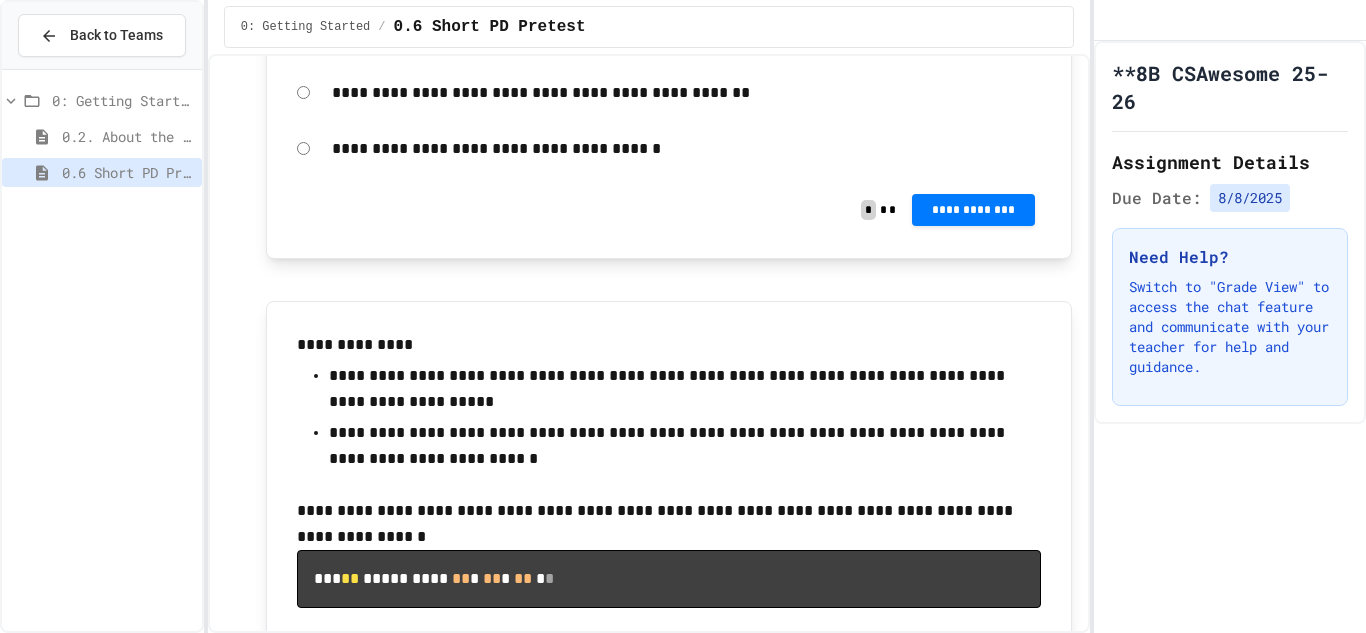 click 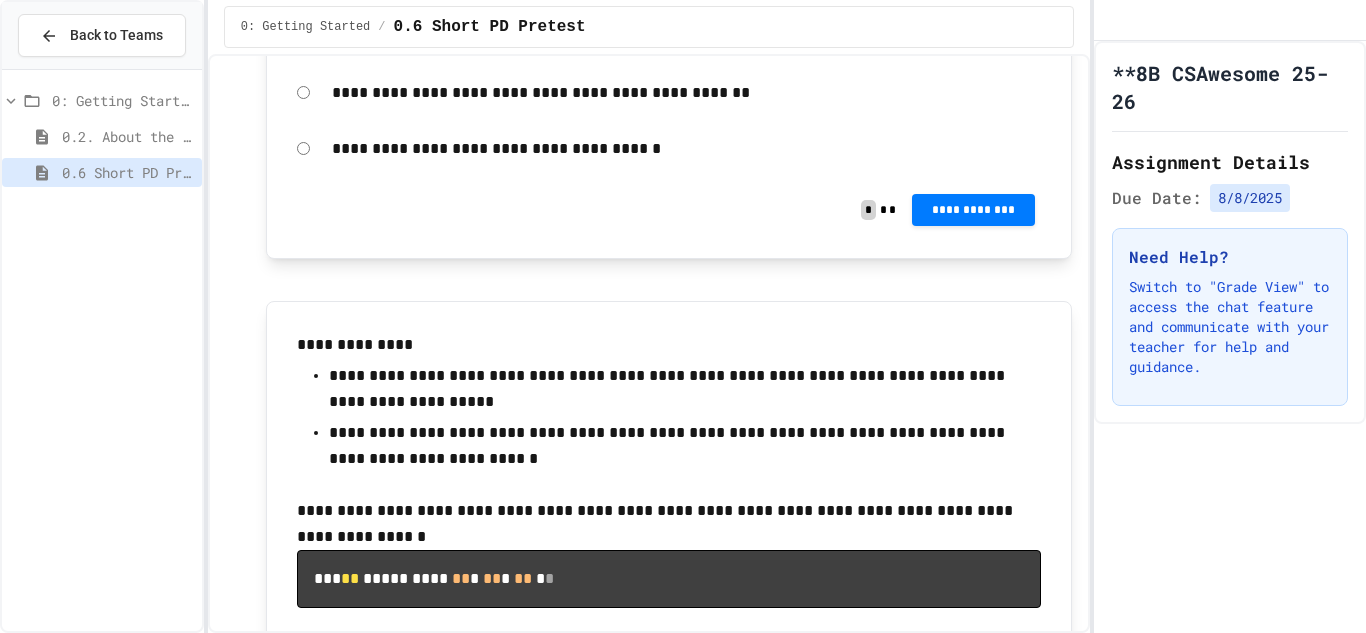 drag, startPoint x: 983, startPoint y: 586, endPoint x: 294, endPoint y: 417, distance: 709.4237 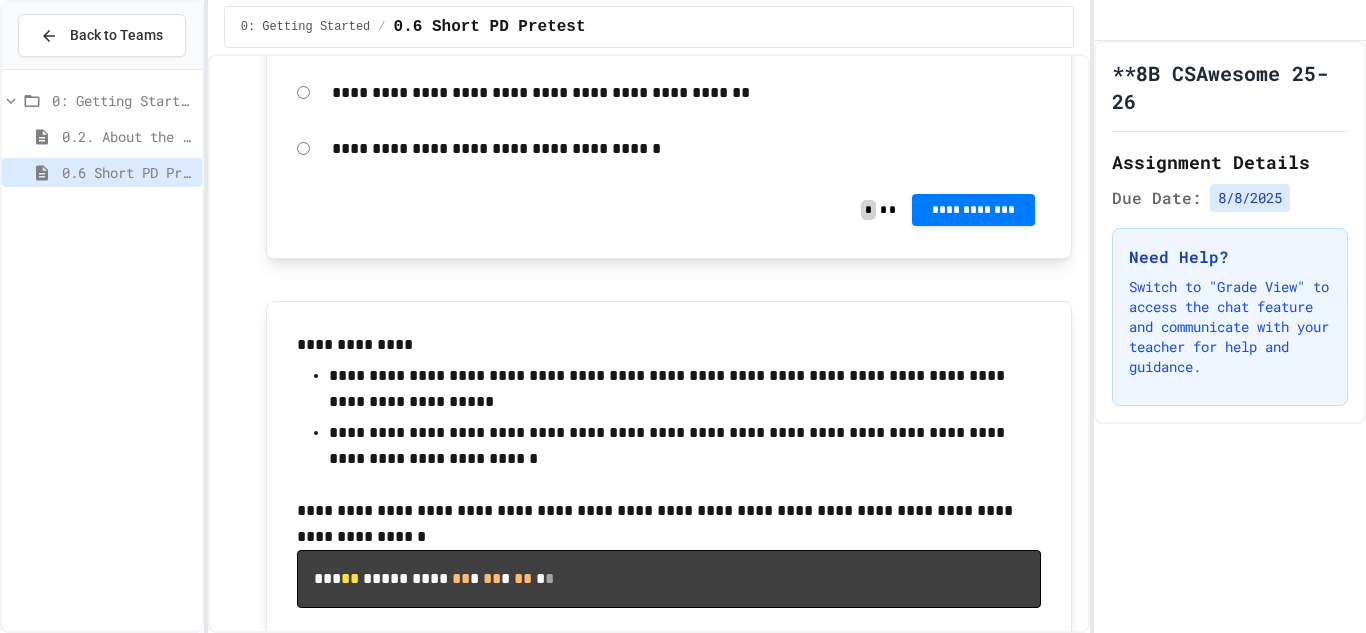 click on "**********" at bounding box center [669, -1074] 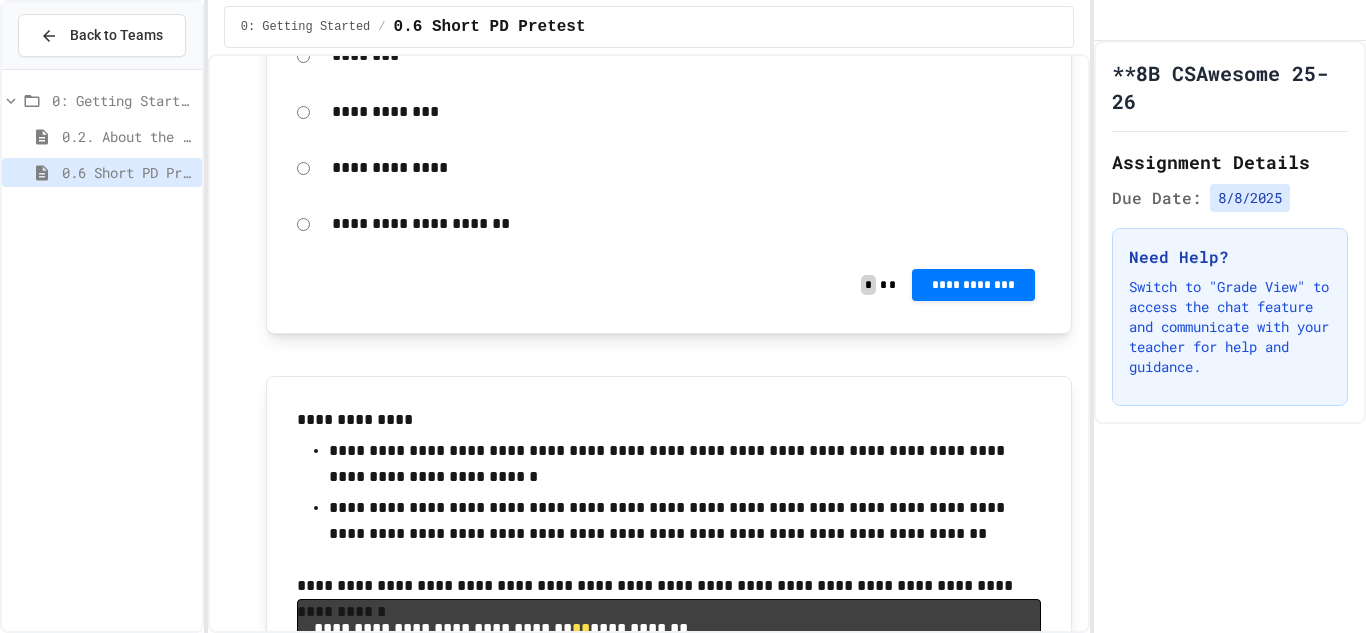scroll, scrollTop: 12608, scrollLeft: 0, axis: vertical 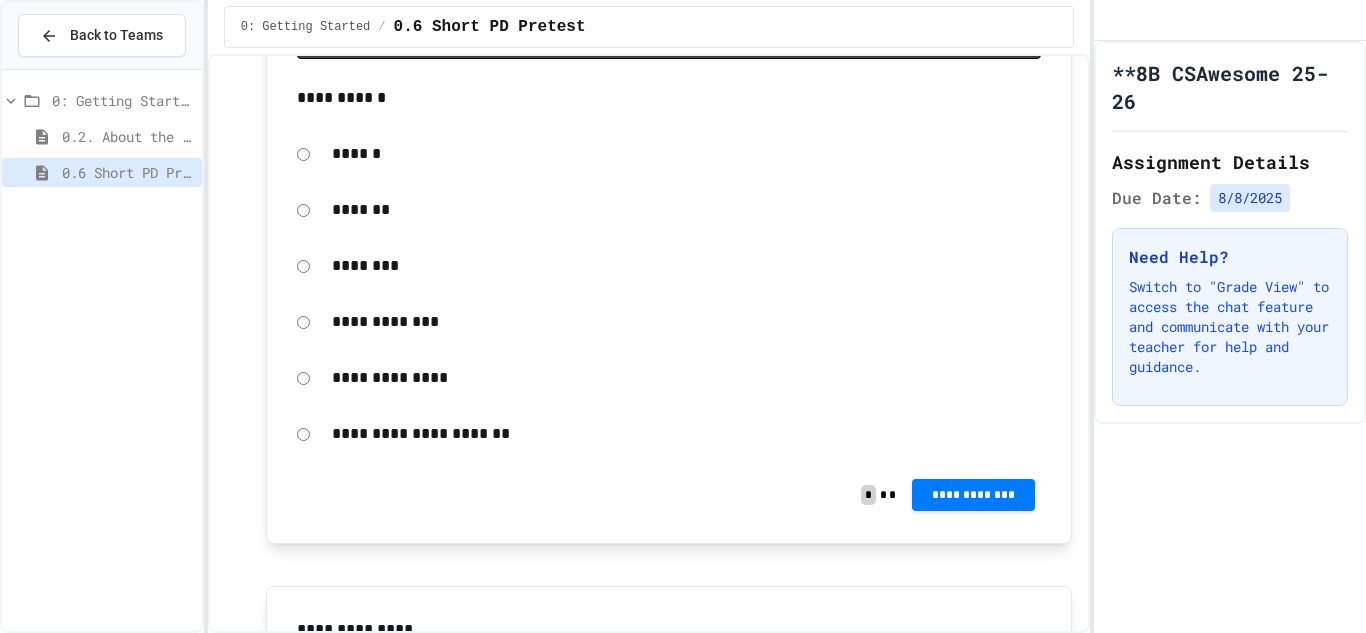 drag, startPoint x: 321, startPoint y: 447, endPoint x: 452, endPoint y: 237, distance: 247.5096 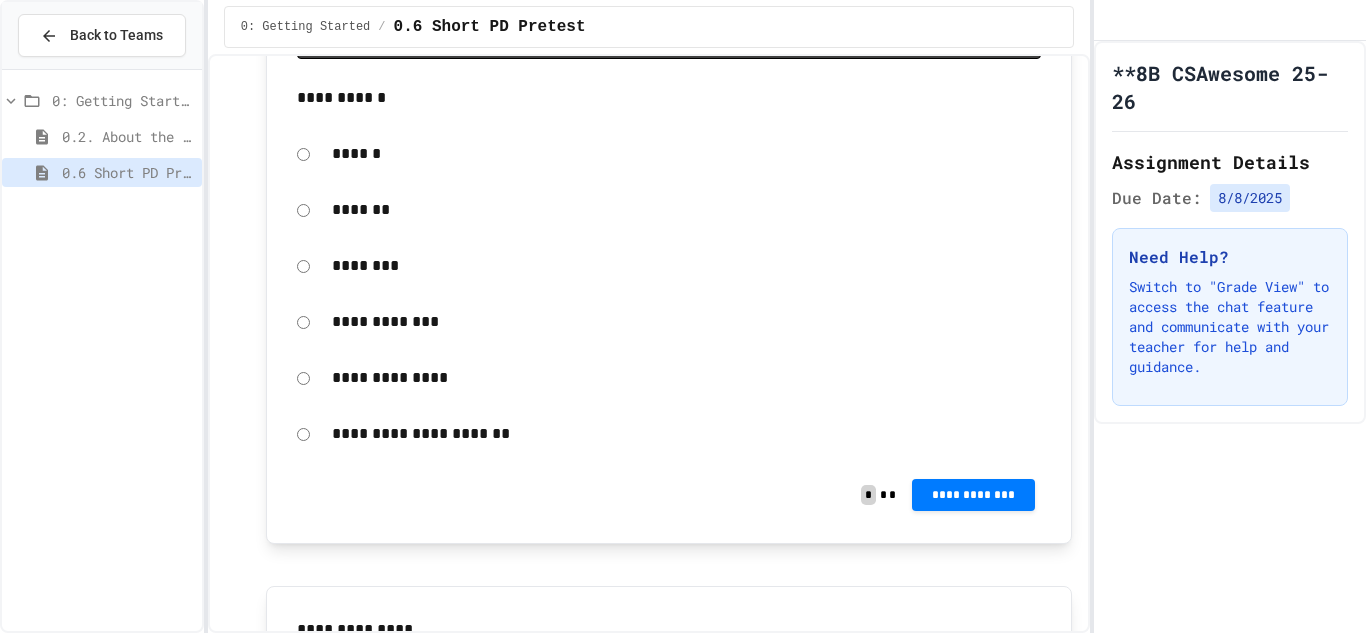 click on "**********" at bounding box center (669, -1226) 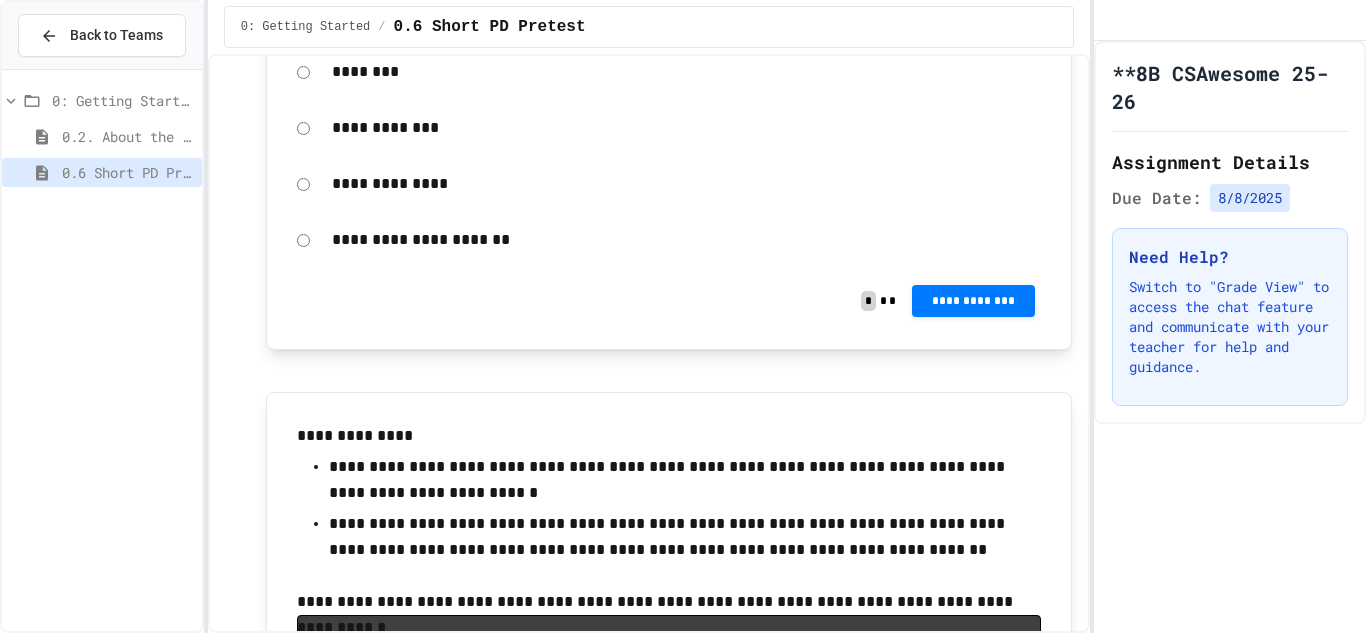 scroll, scrollTop: 12906, scrollLeft: 0, axis: vertical 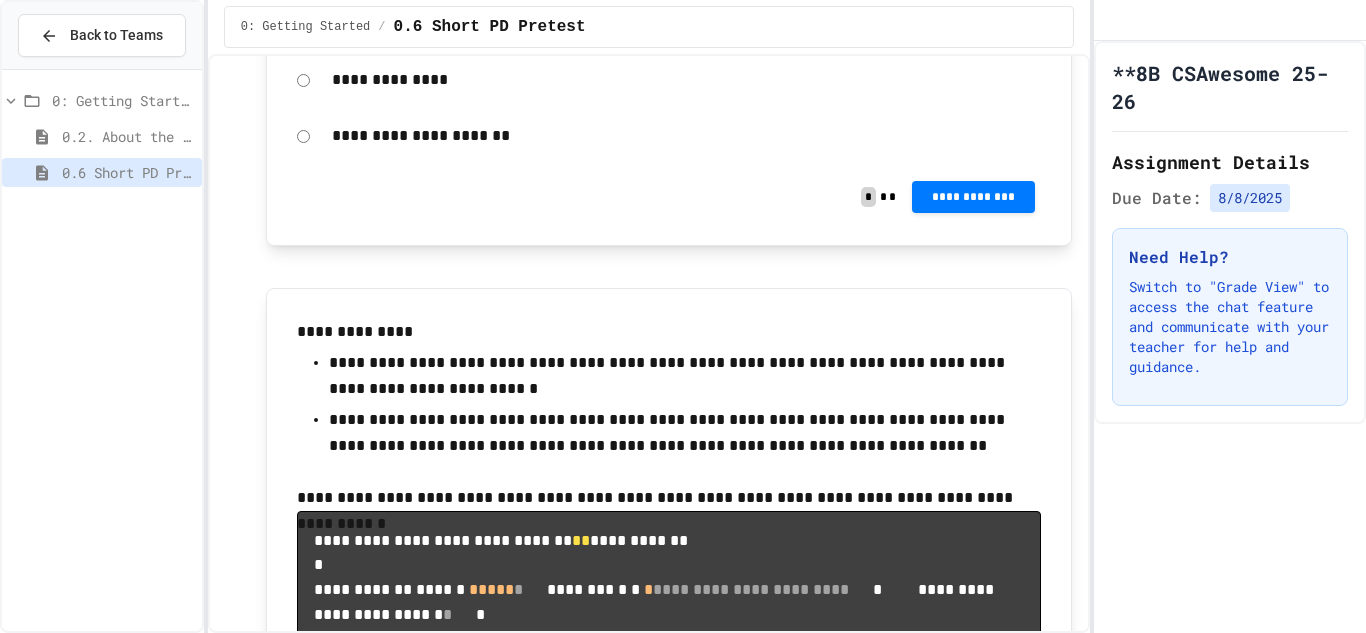 click on "**********" at bounding box center (669, -1125) 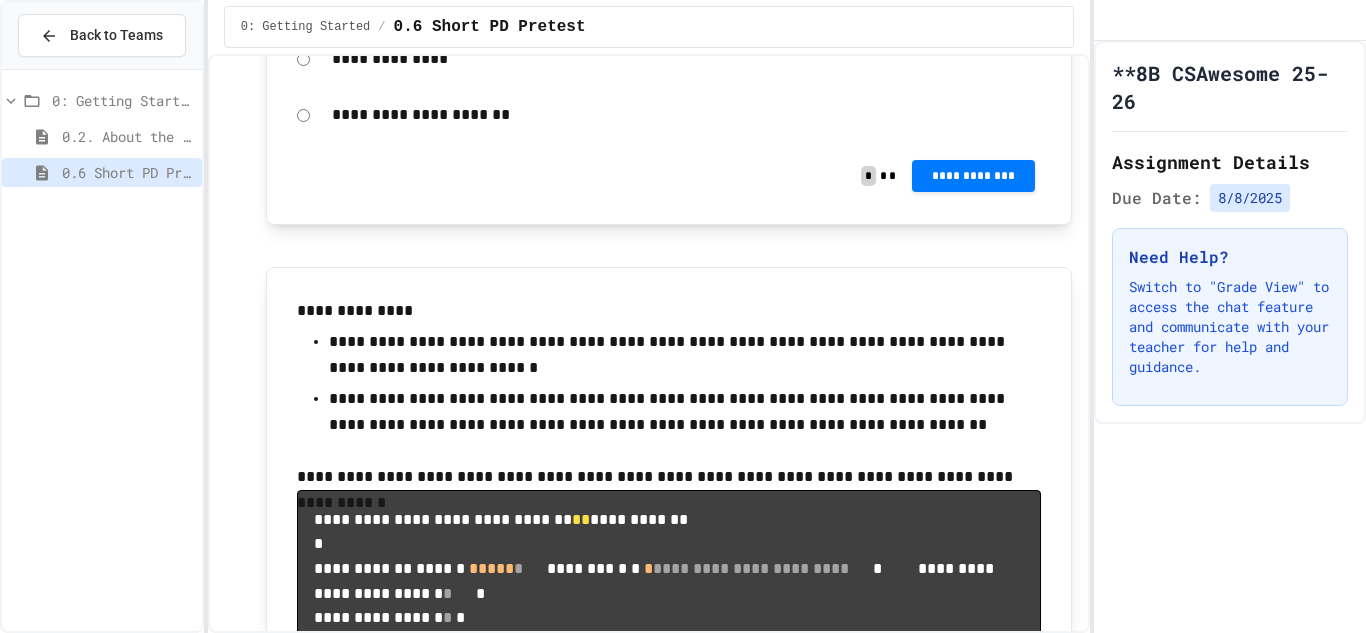 scroll, scrollTop: 12948, scrollLeft: 0, axis: vertical 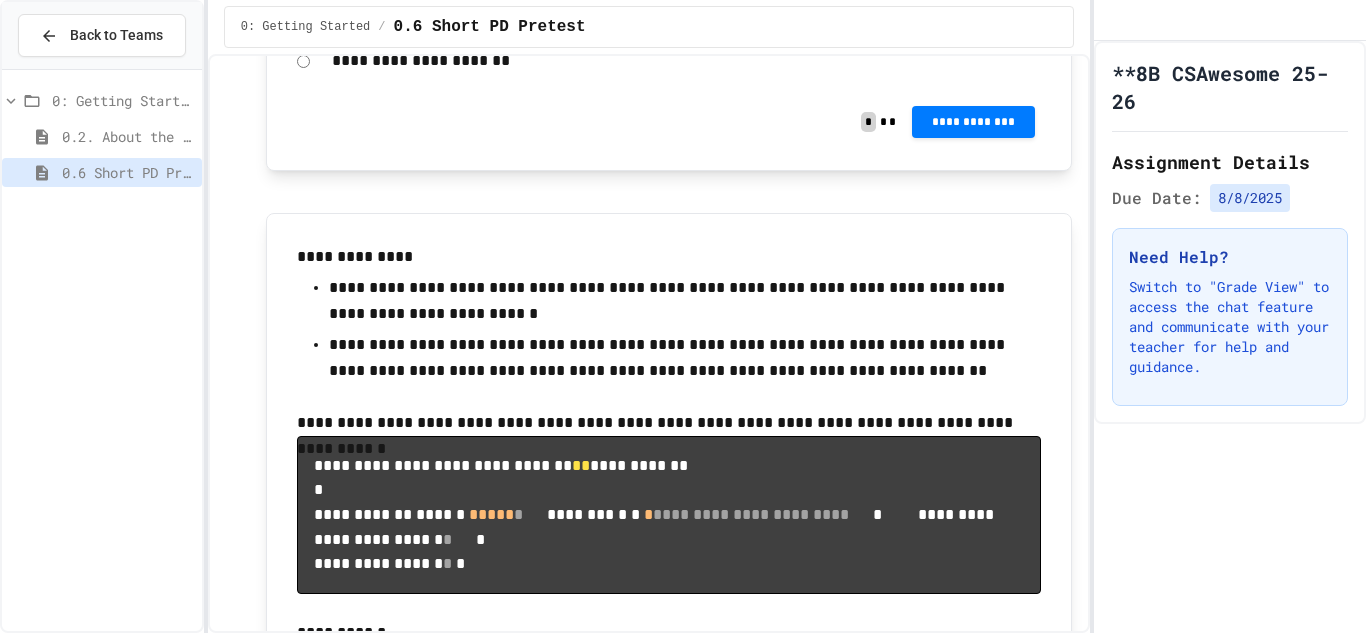 click on "**********" at bounding box center [973, -971] 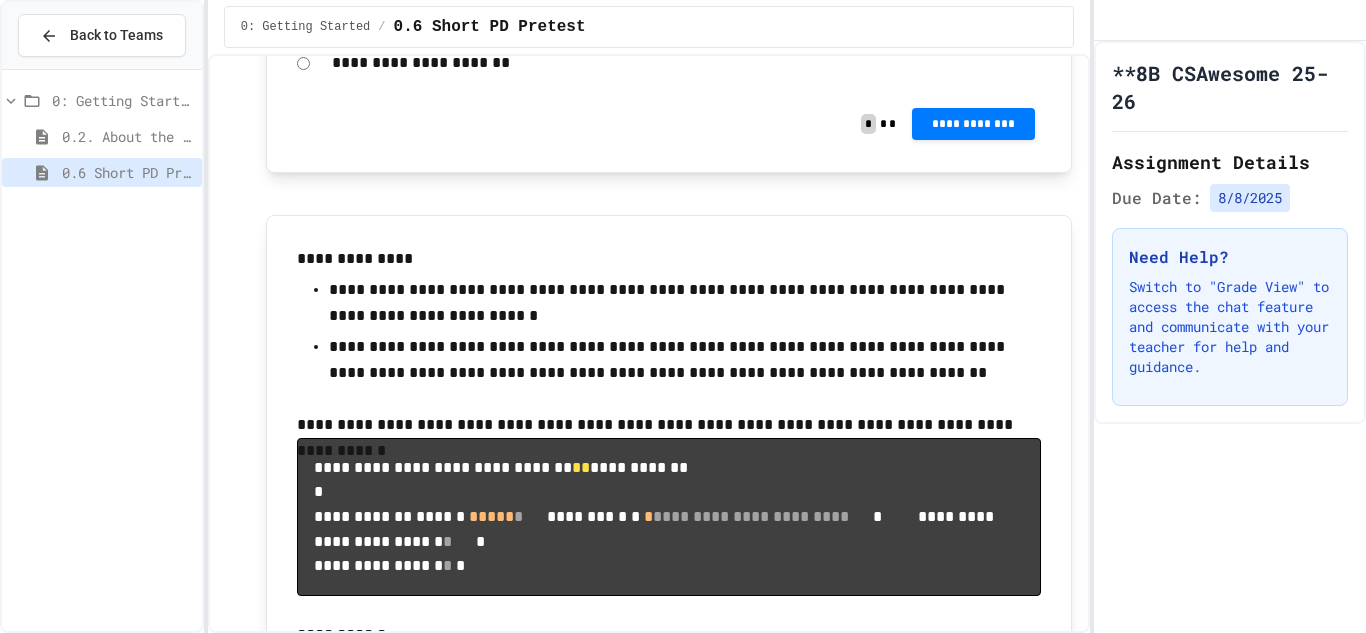 click 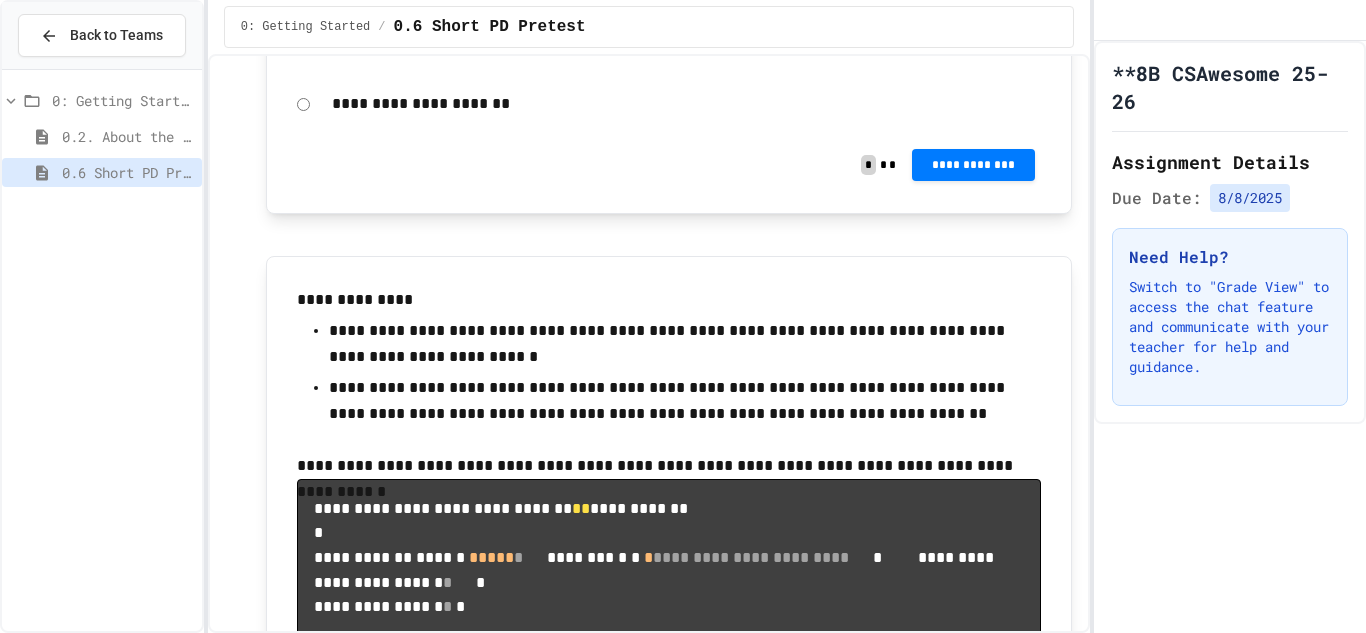 scroll, scrollTop: 12932, scrollLeft: 0, axis: vertical 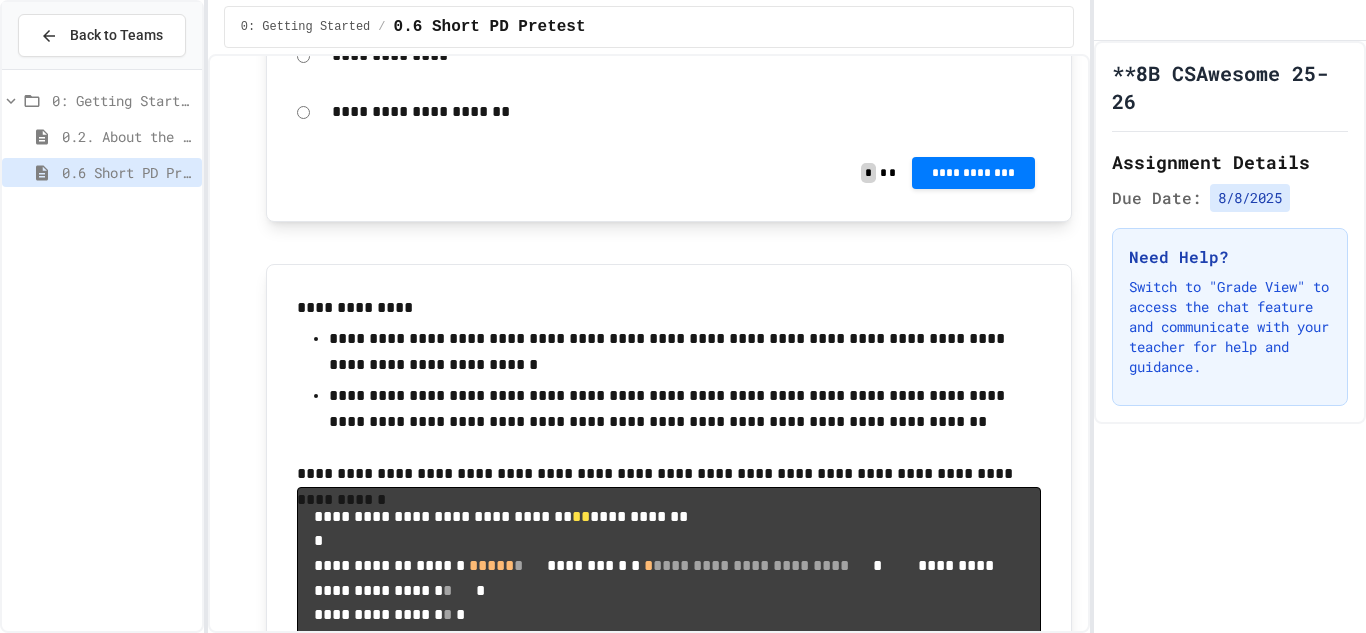 click on "**********" at bounding box center (973, -922) 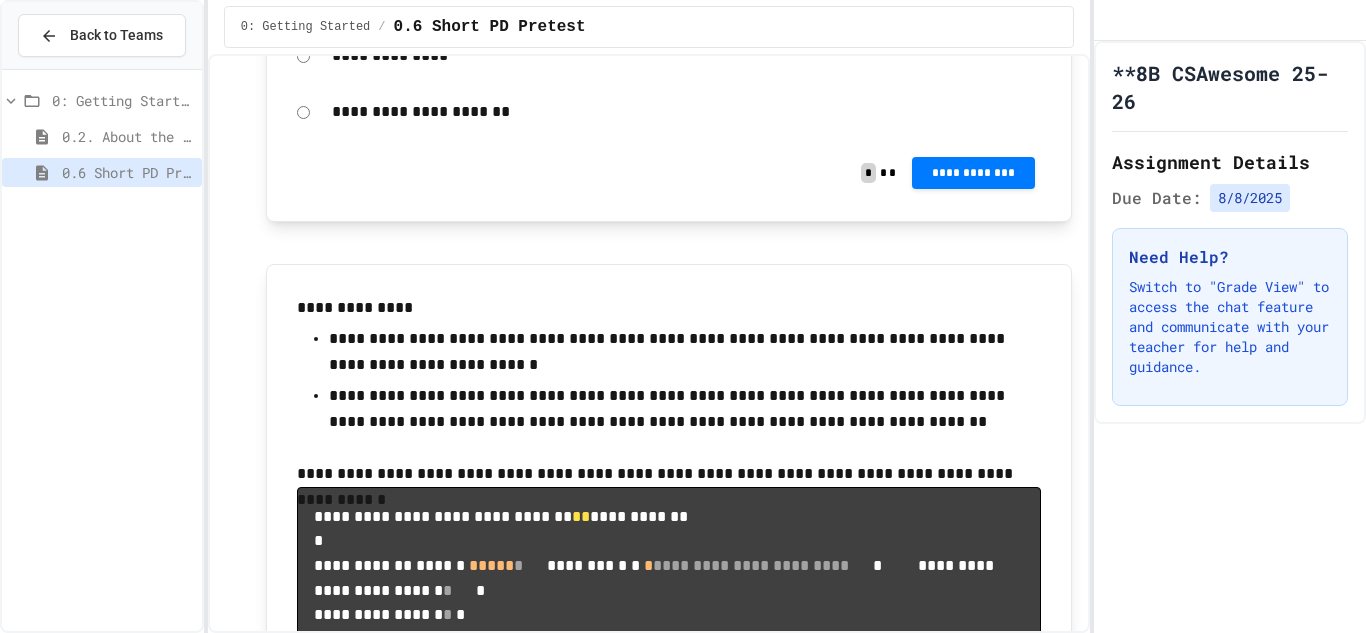 drag, startPoint x: 1023, startPoint y: 630, endPoint x: 575, endPoint y: 493, distance: 468.47946 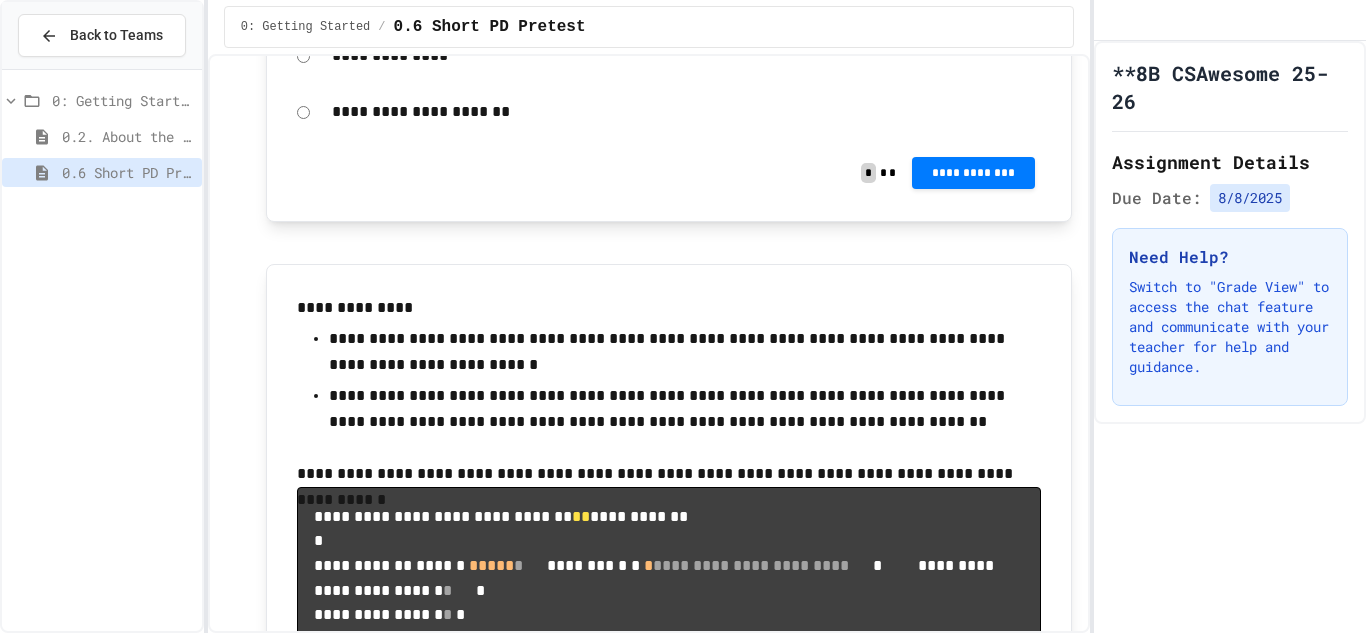 click on "**********" at bounding box center [669, -1348] 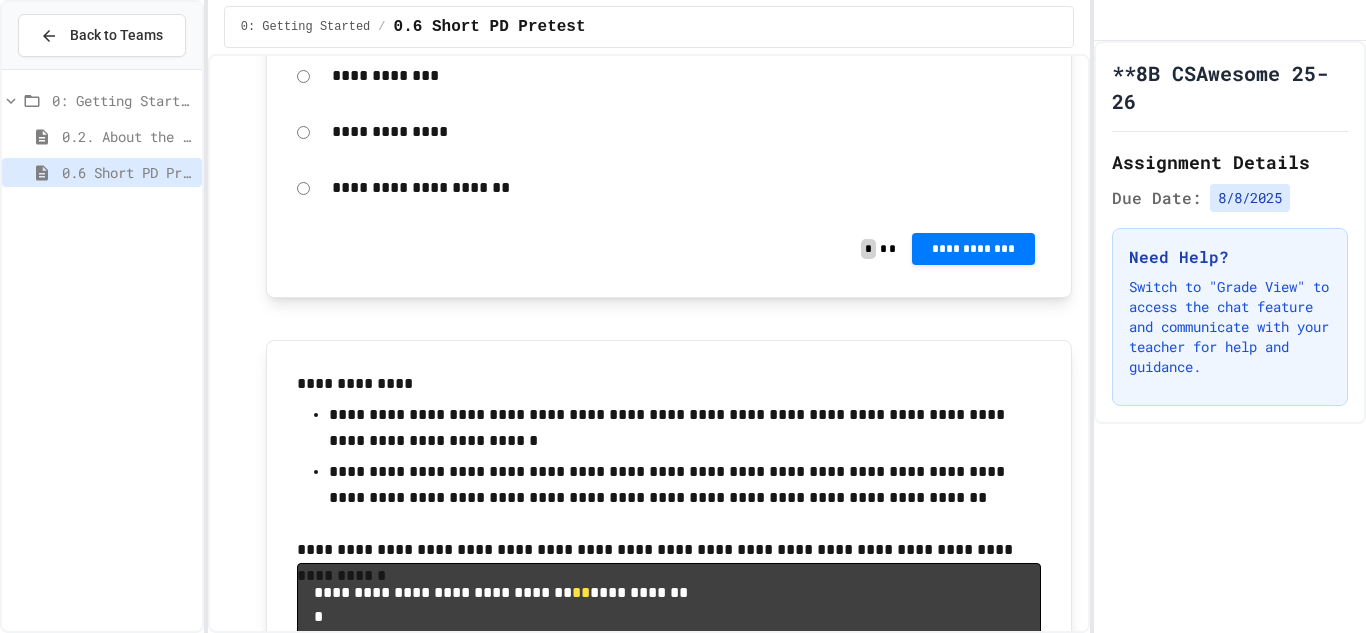 scroll, scrollTop: 12982, scrollLeft: 0, axis: vertical 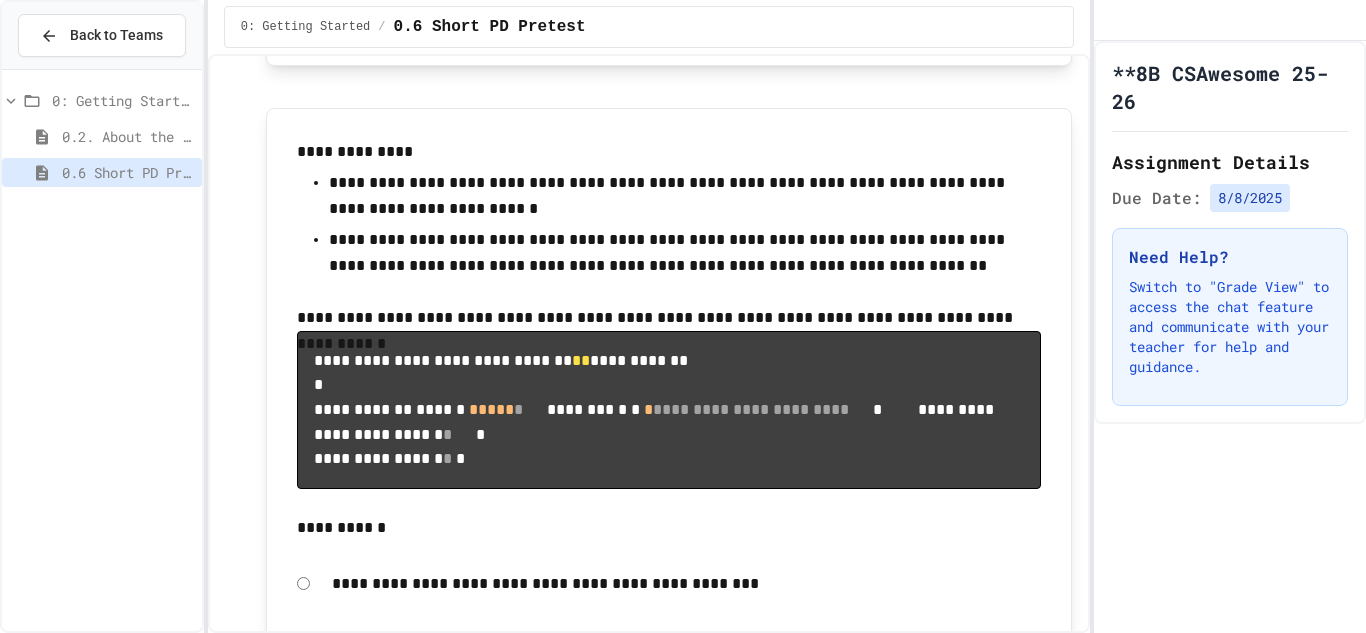 click on "**********" at bounding box center (973, -1079) 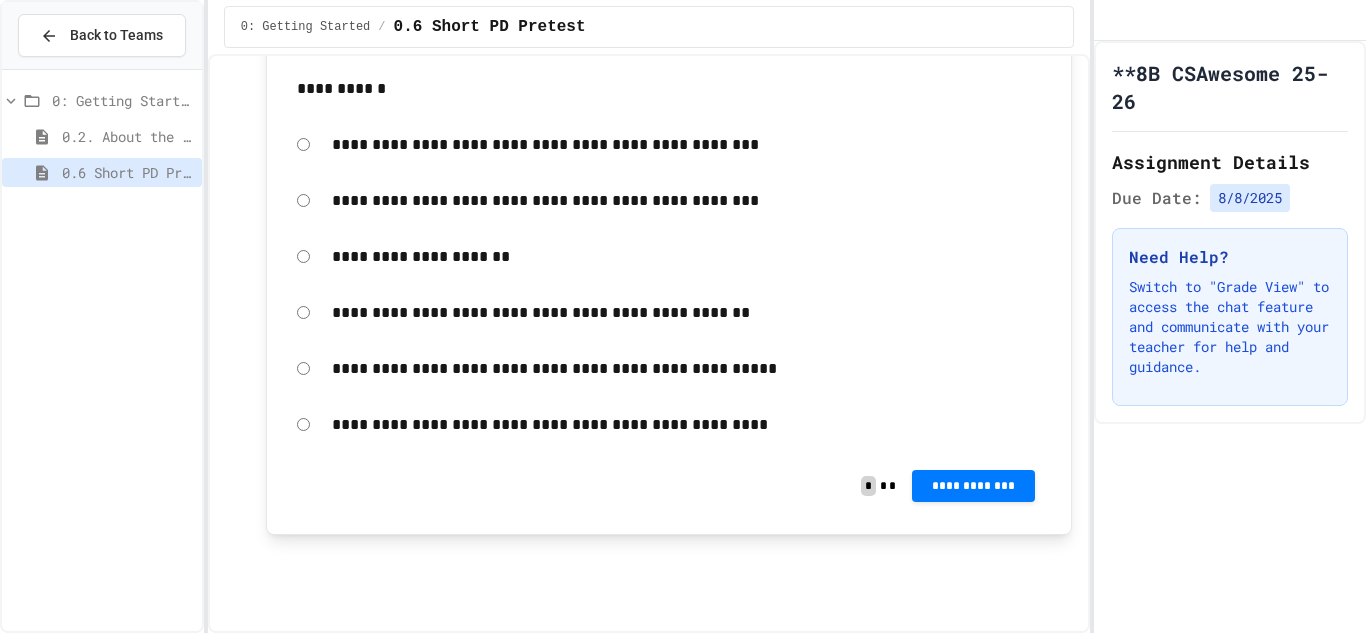 scroll, scrollTop: 13826, scrollLeft: 0, axis: vertical 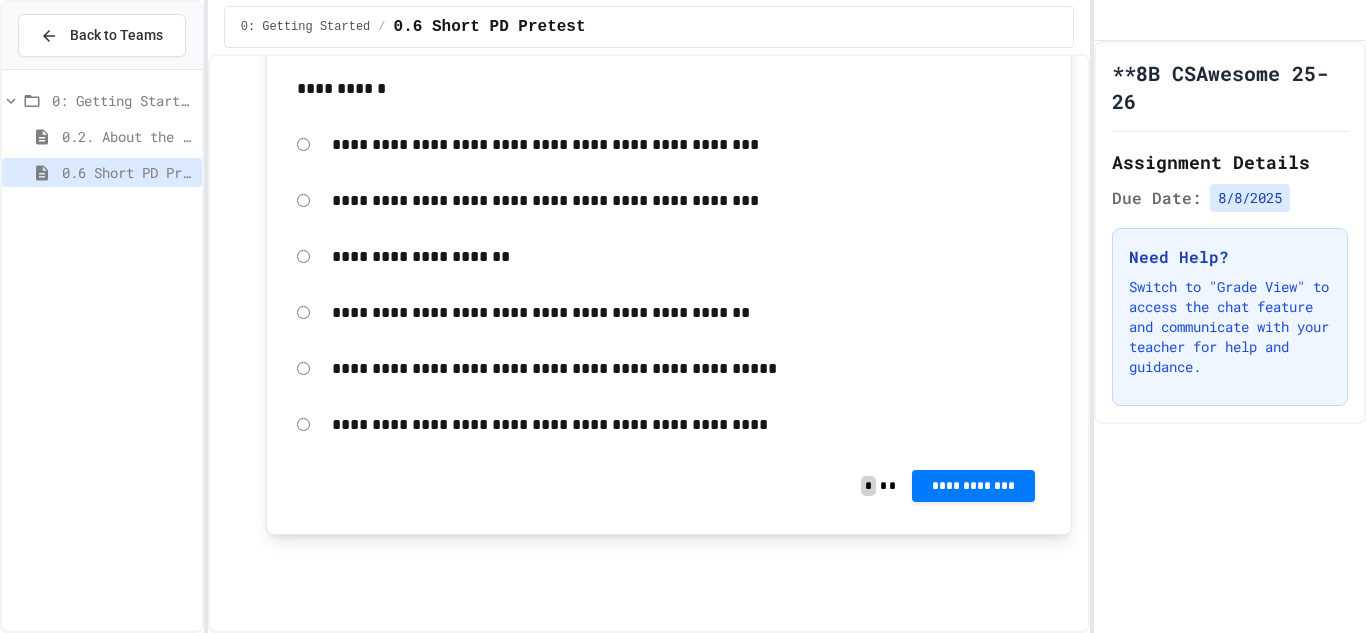 click on "**********" at bounding box center [973, -423] 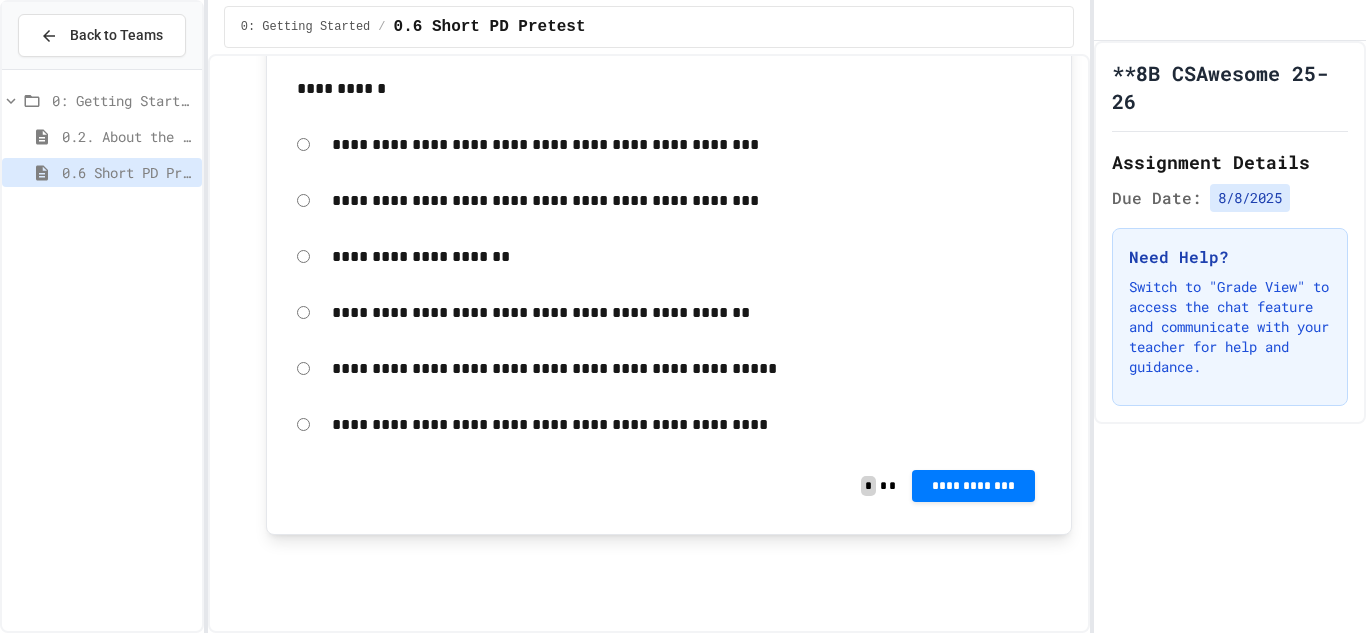 scroll, scrollTop: 14951, scrollLeft: 0, axis: vertical 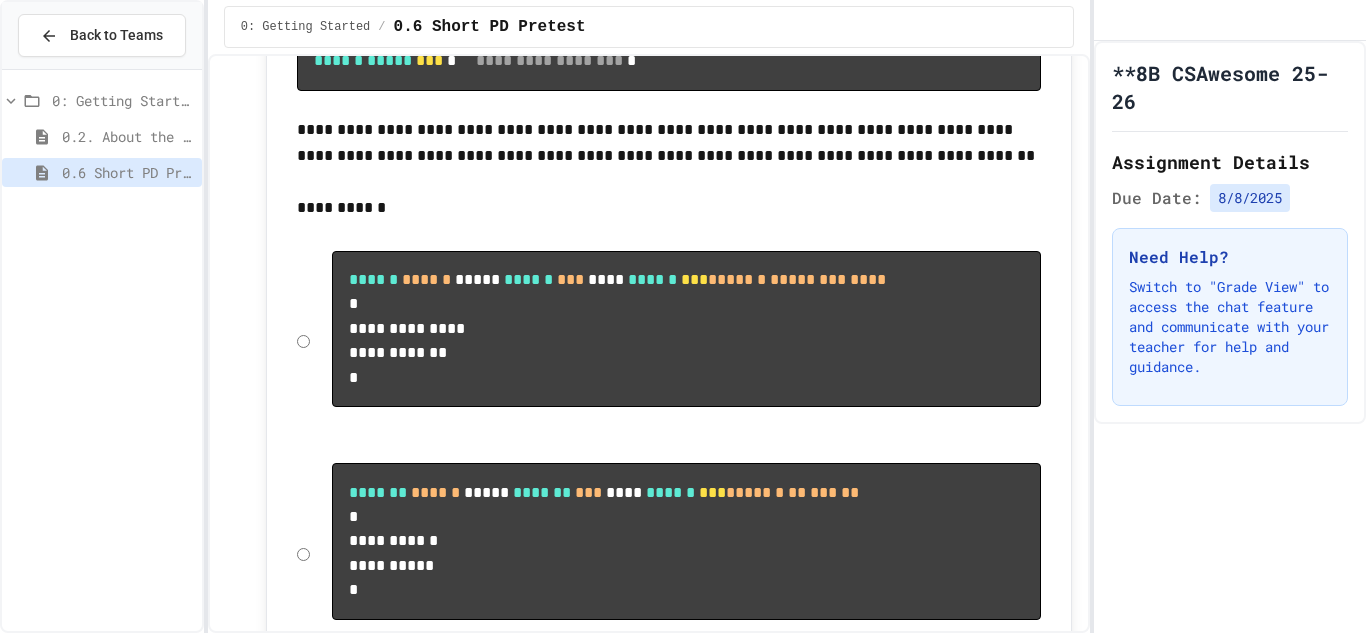 click on "*******" at bounding box center [669, -513] 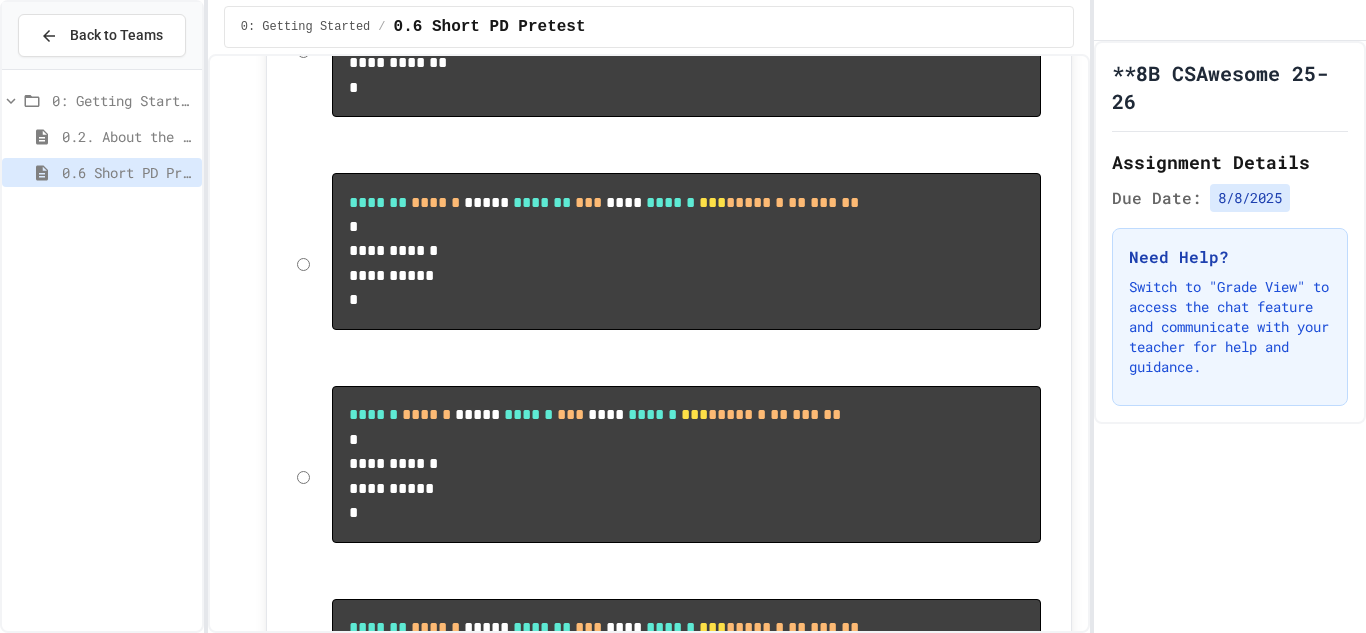 scroll, scrollTop: 9111, scrollLeft: 0, axis: vertical 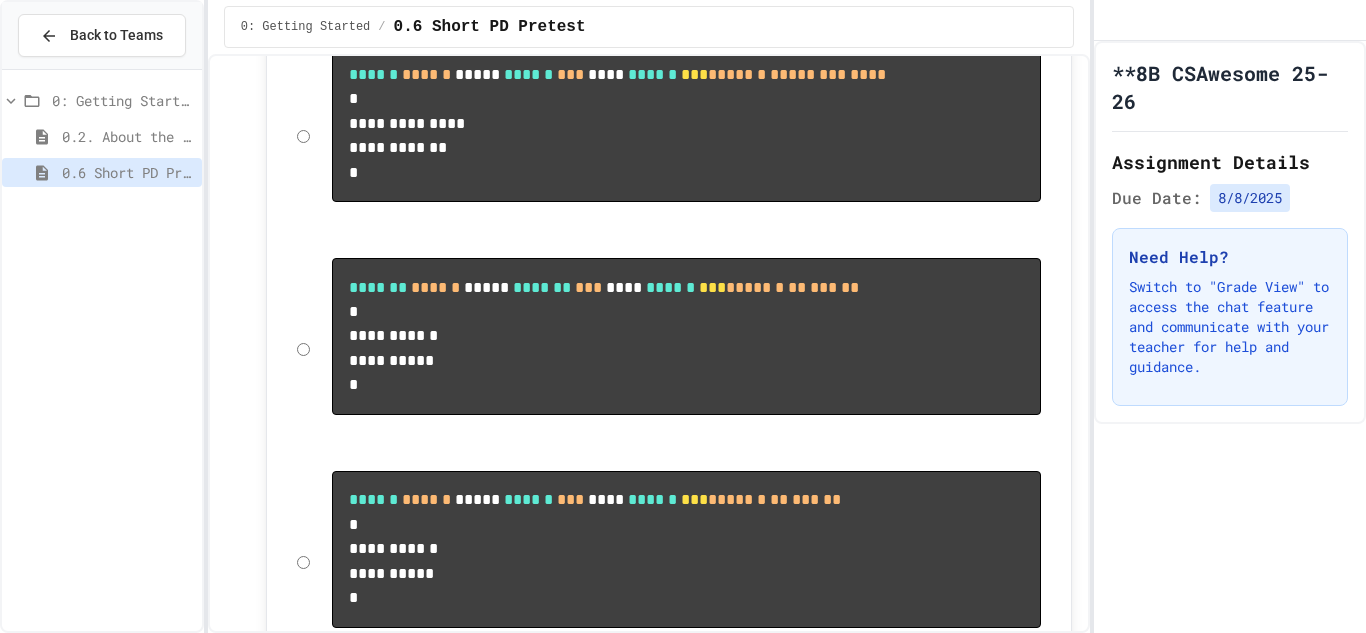 click on "**********" at bounding box center [973, -490] 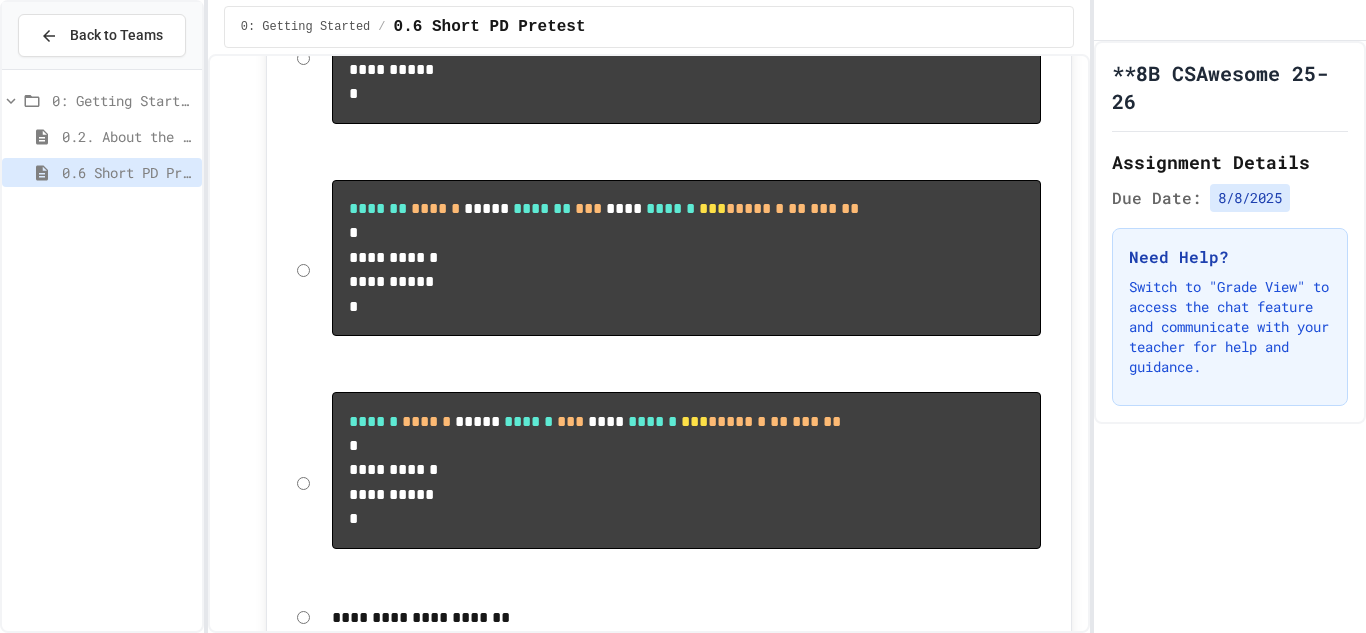 scroll, scrollTop: 9605, scrollLeft: 0, axis: vertical 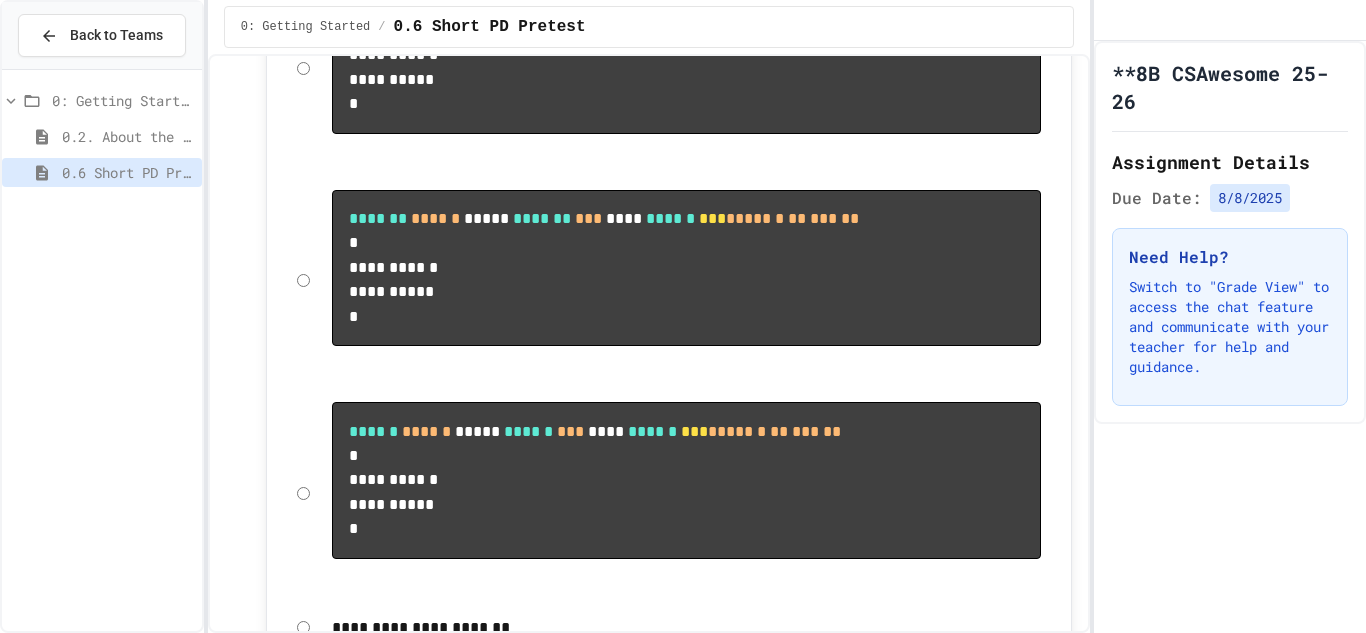 click on "**********" at bounding box center [973, -984] 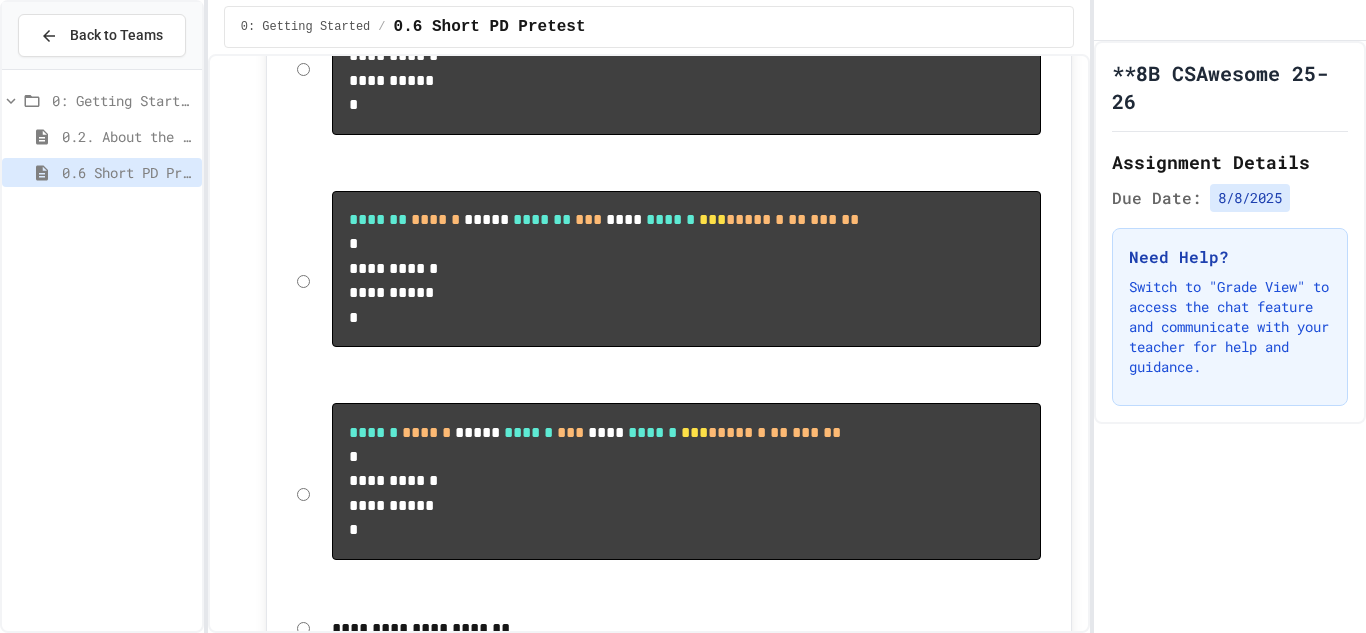 scroll, scrollTop: 9605, scrollLeft: 0, axis: vertical 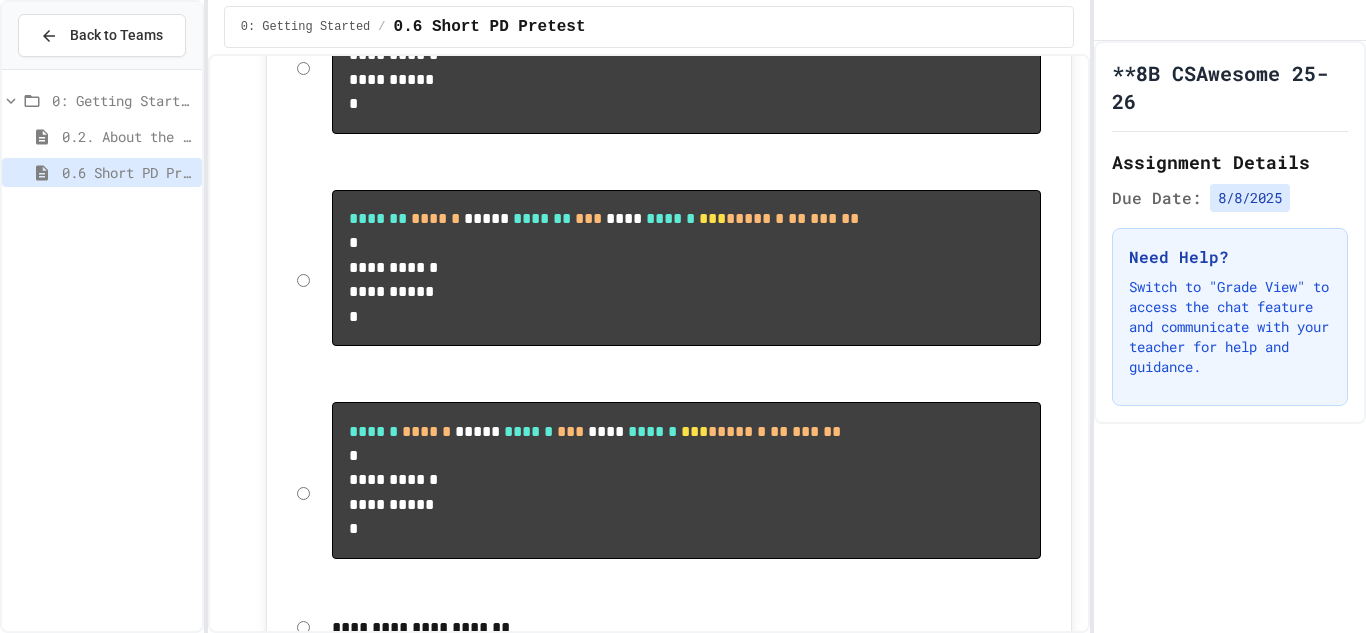 click 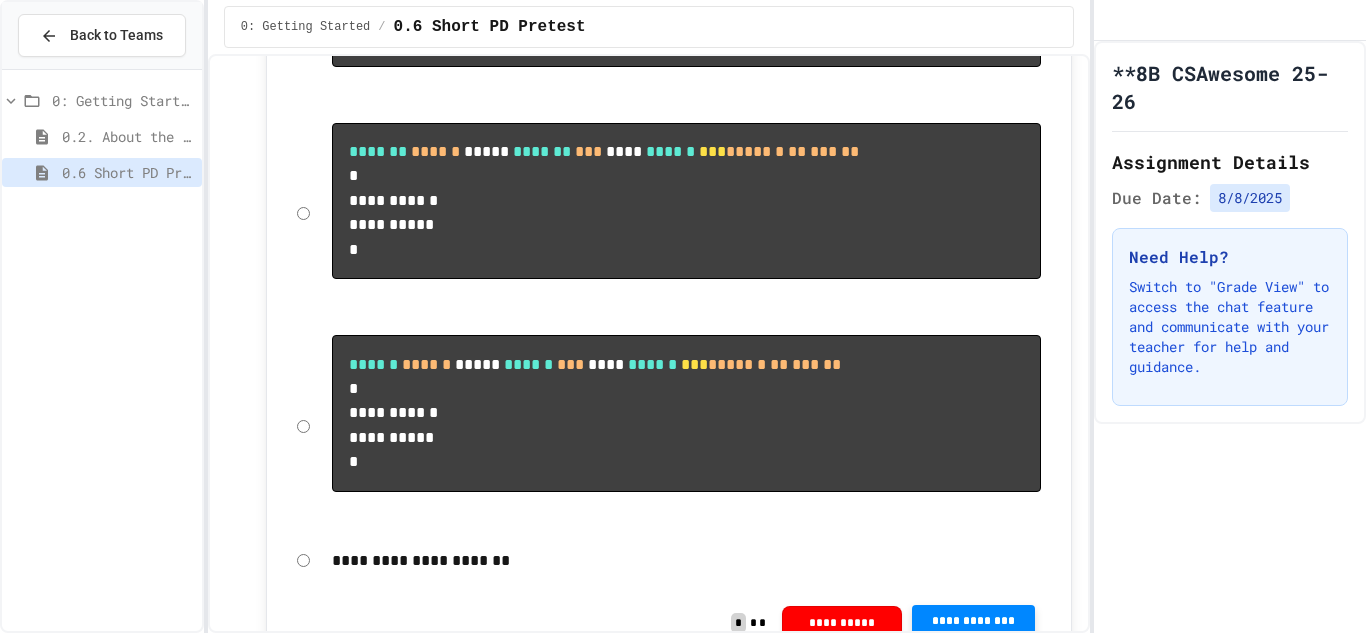 scroll, scrollTop: 9869, scrollLeft: 0, axis: vertical 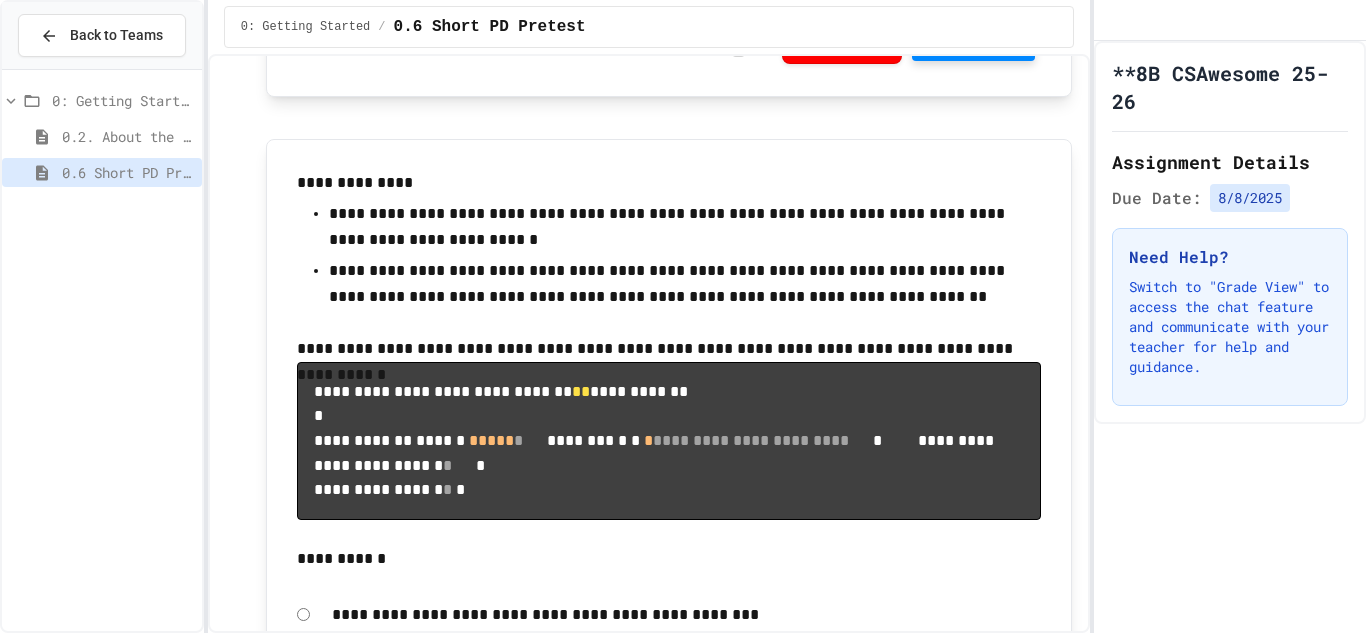 click on "**********" at bounding box center (973, -1050) 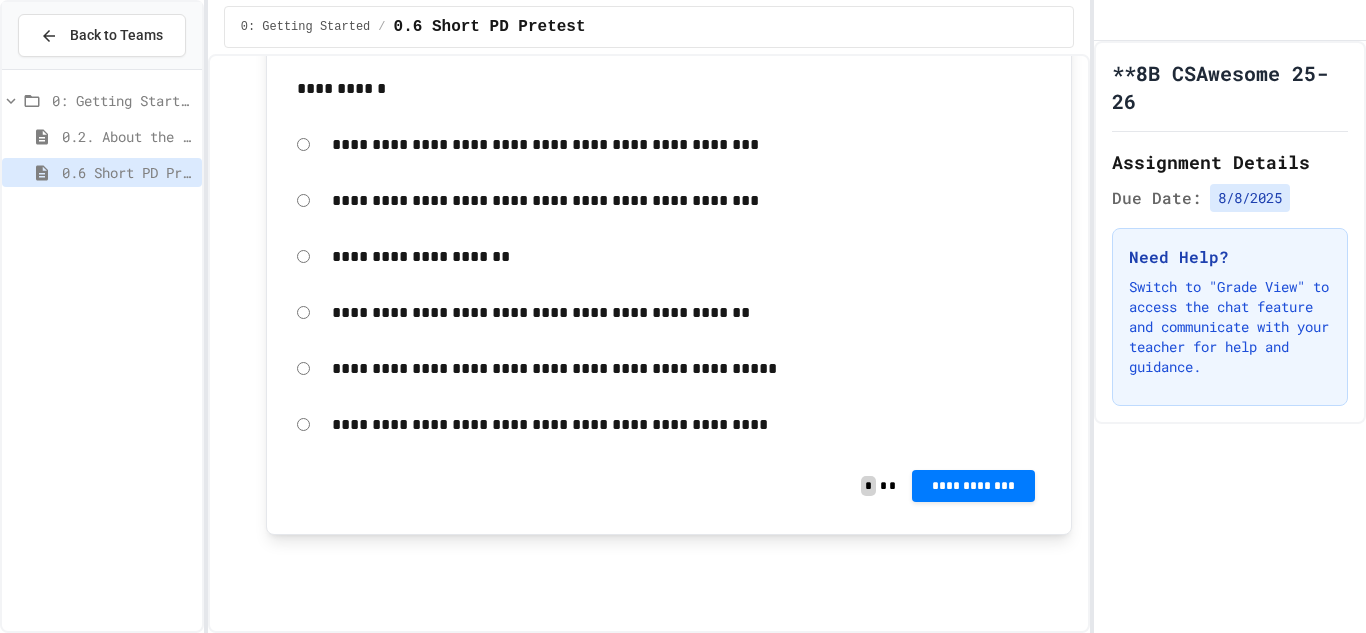 scroll, scrollTop: 15280, scrollLeft: 0, axis: vertical 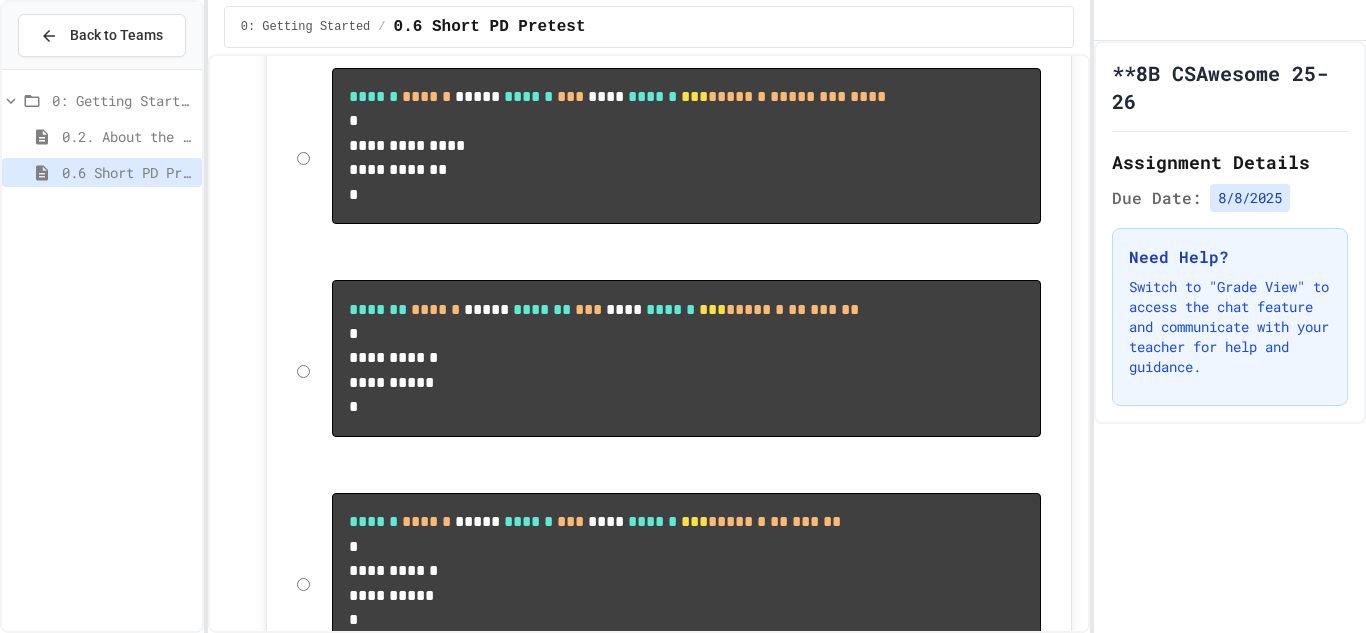 click on "**********" at bounding box center [973, -466] 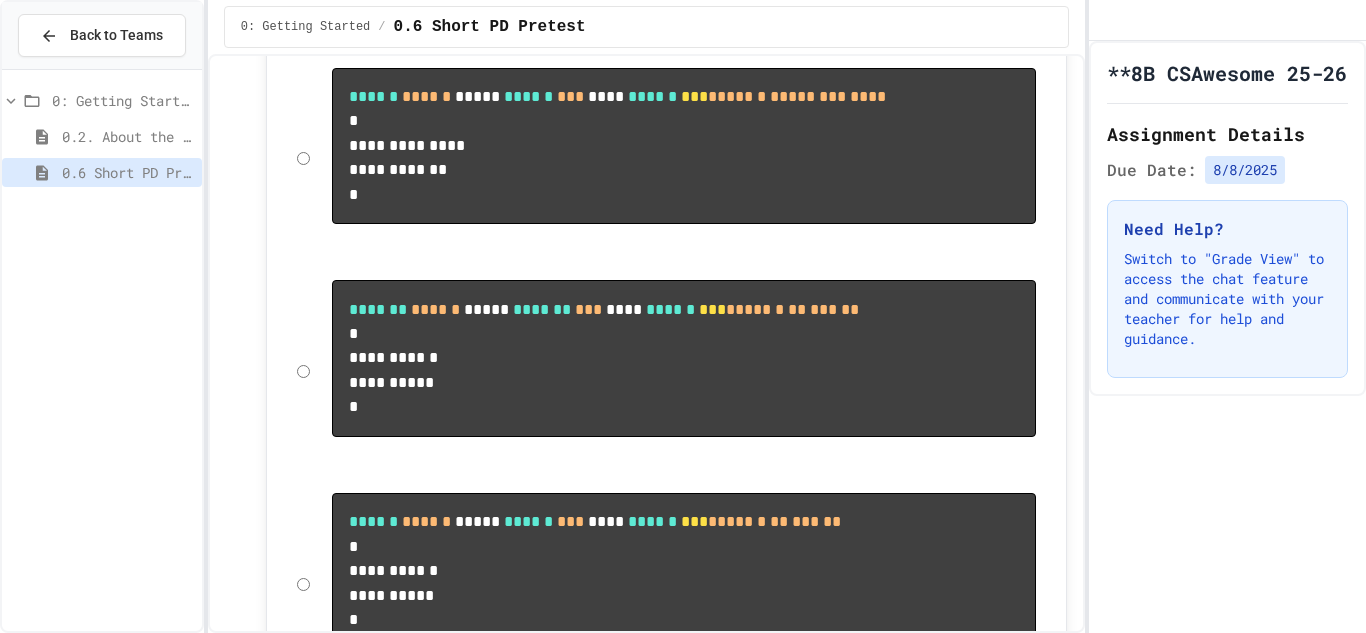 scroll, scrollTop: 9049, scrollLeft: 0, axis: vertical 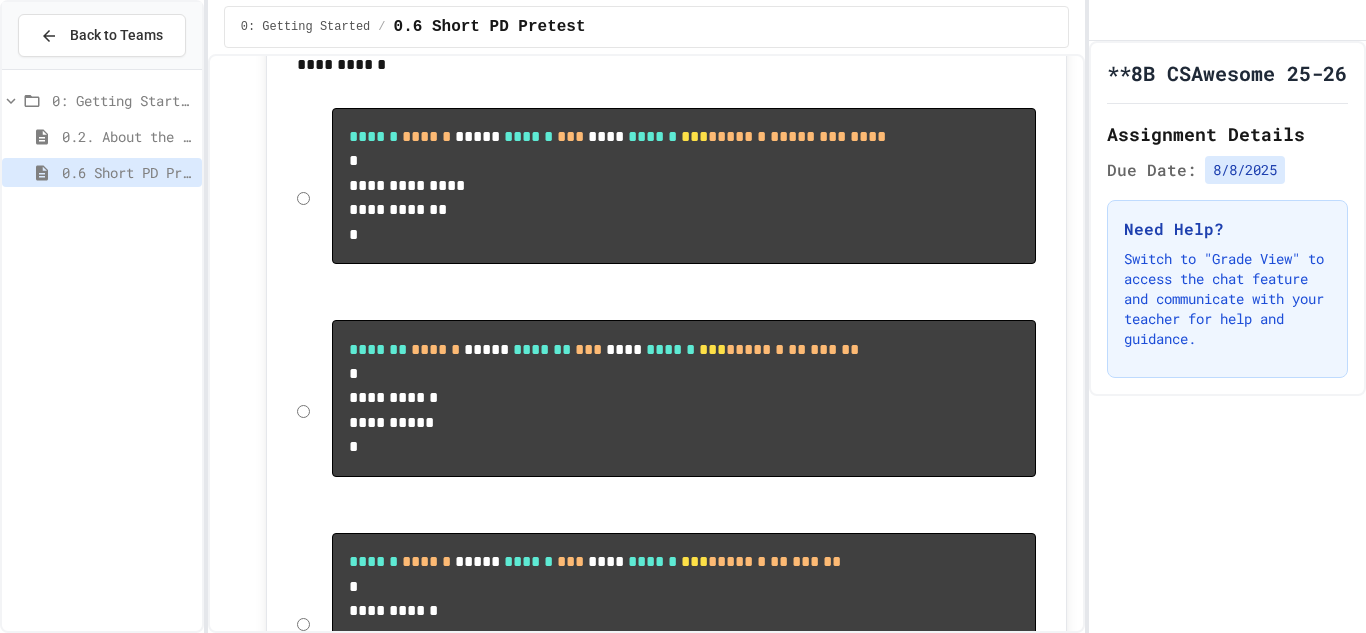 click on "**********" at bounding box center [968, -428] 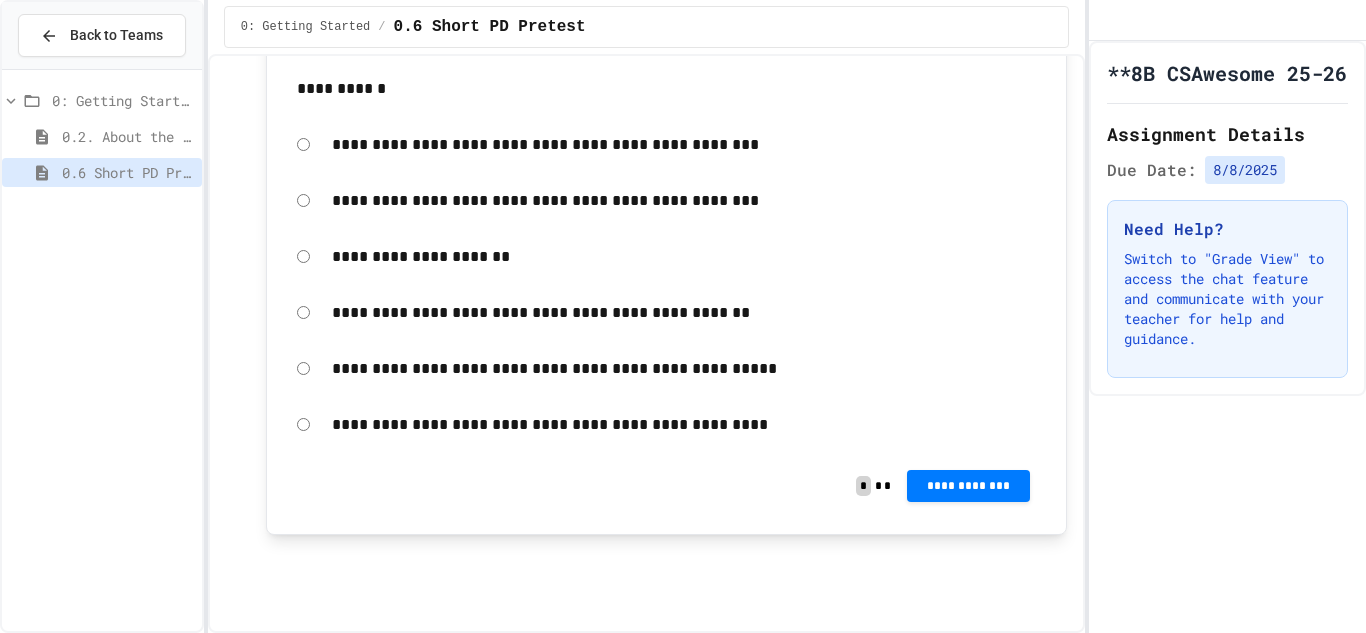 scroll, scrollTop: 15006, scrollLeft: 0, axis: vertical 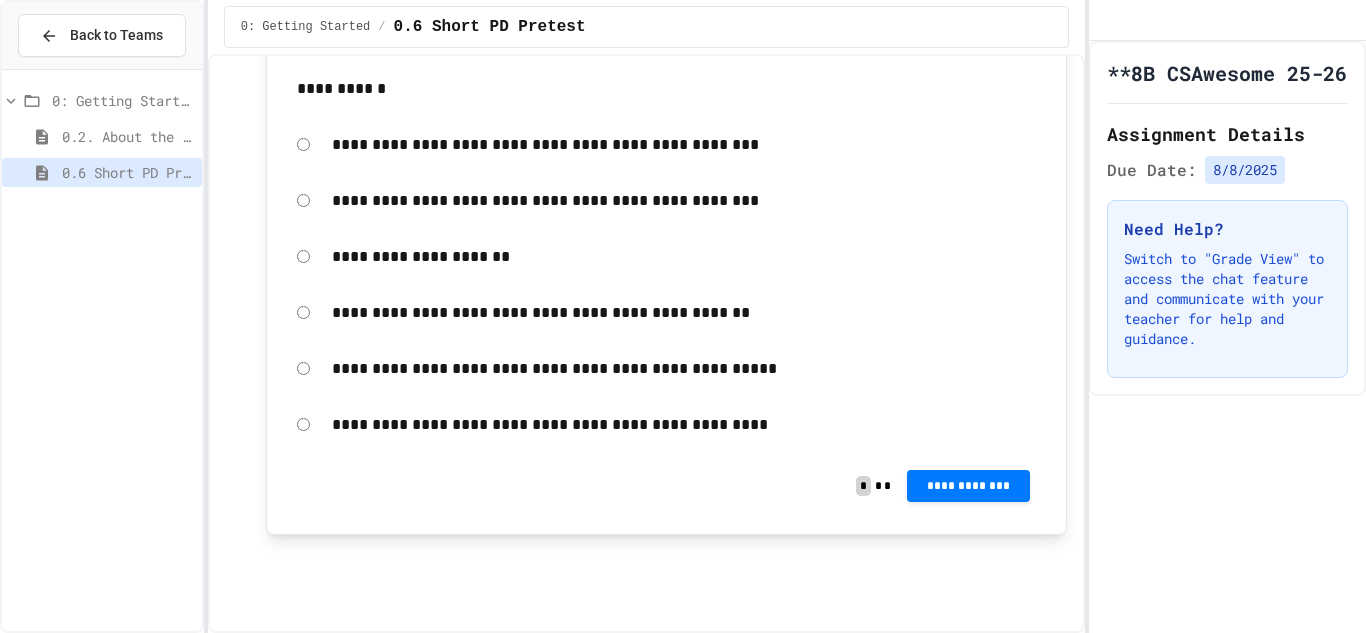 click on "**********" at bounding box center (684, 145) 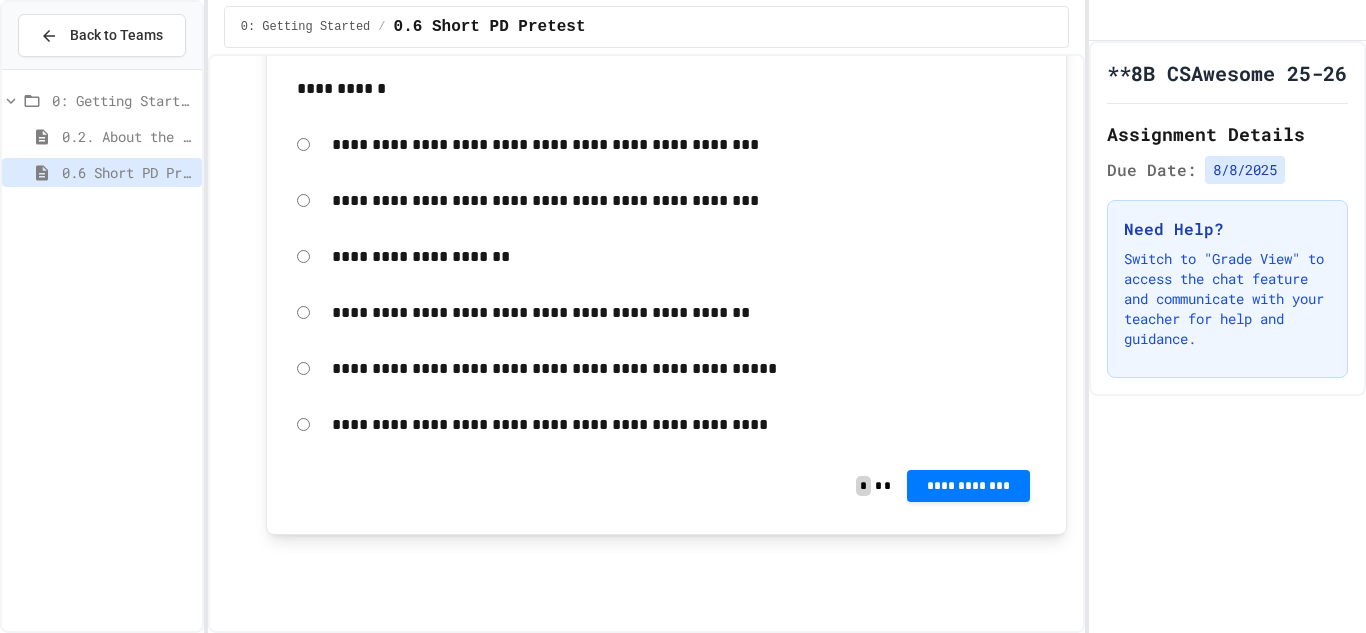 scroll, scrollTop: 15310, scrollLeft: 0, axis: vertical 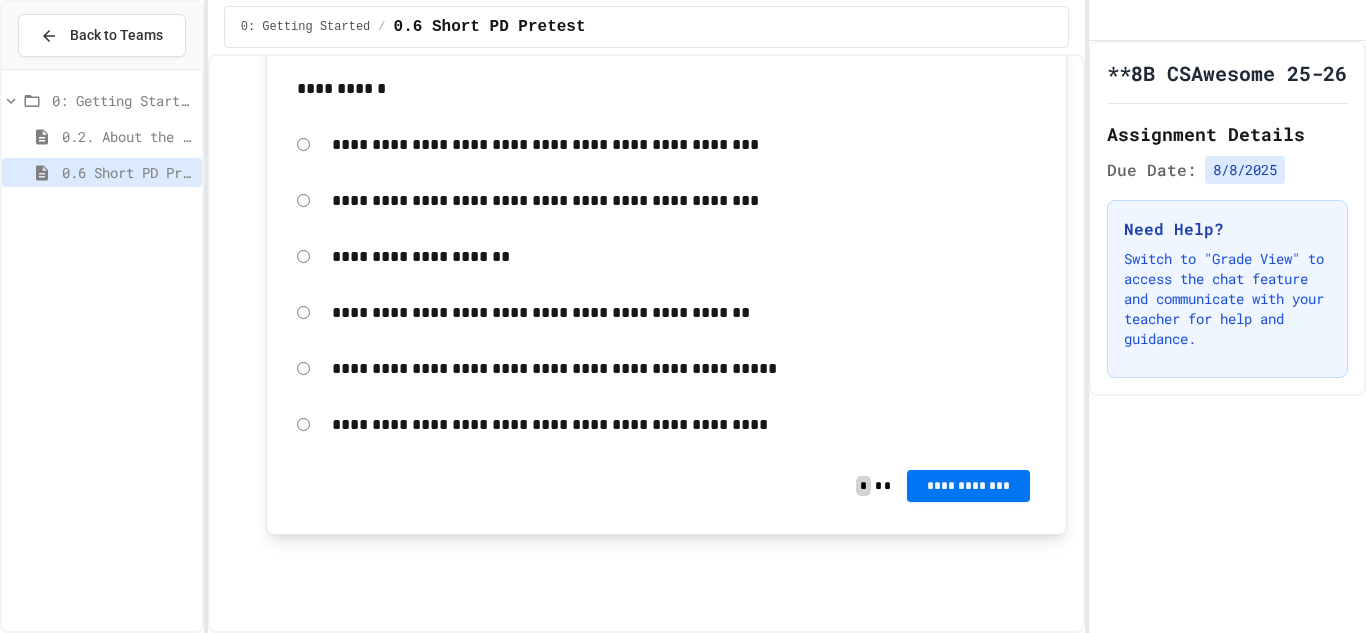 click on "**********" at bounding box center (968, 486) 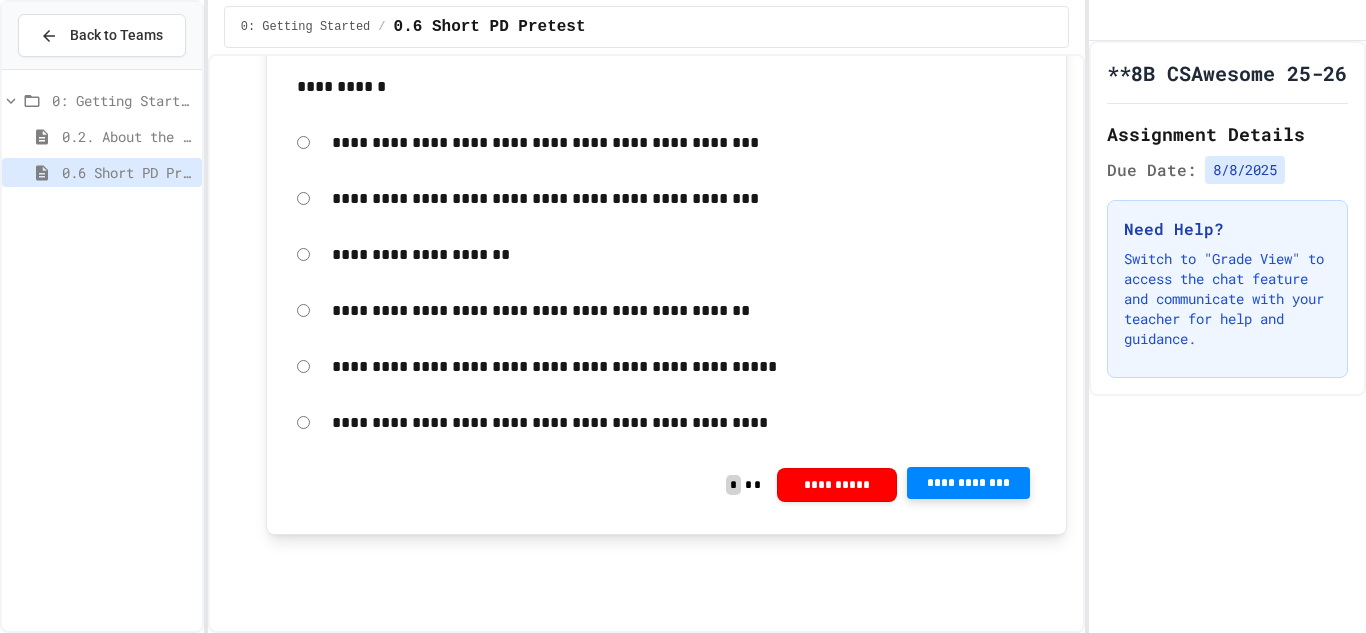 click 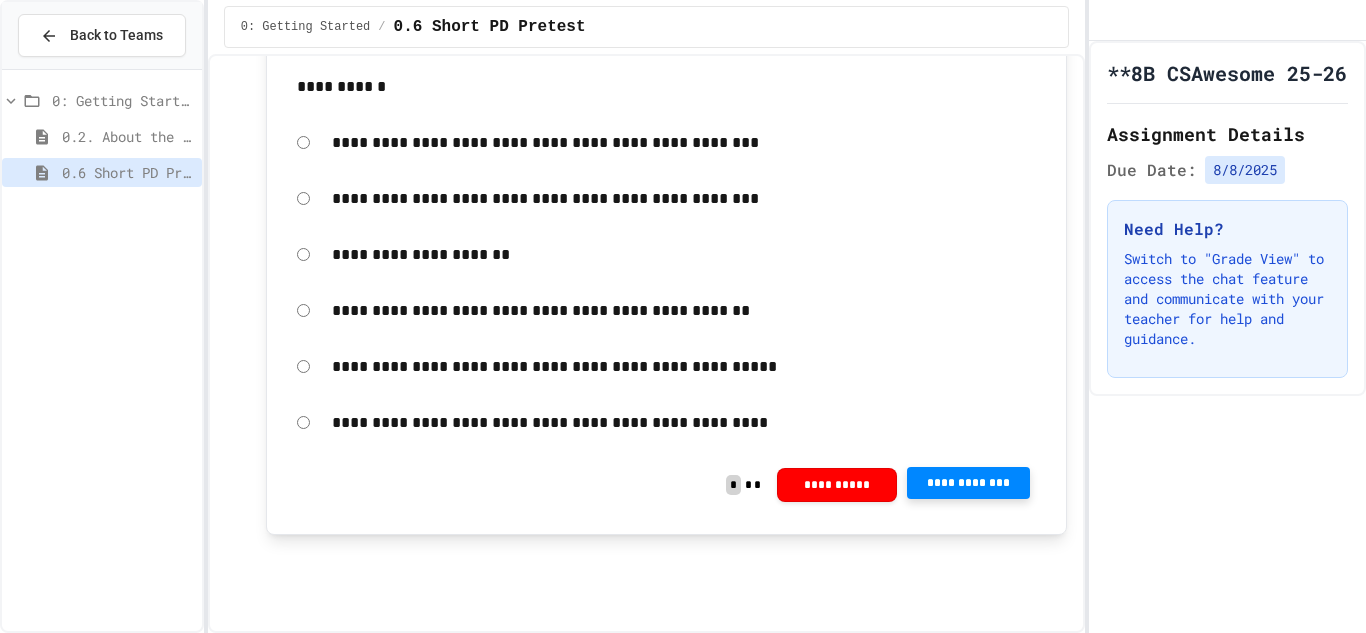 scroll, scrollTop: 14902, scrollLeft: 0, axis: vertical 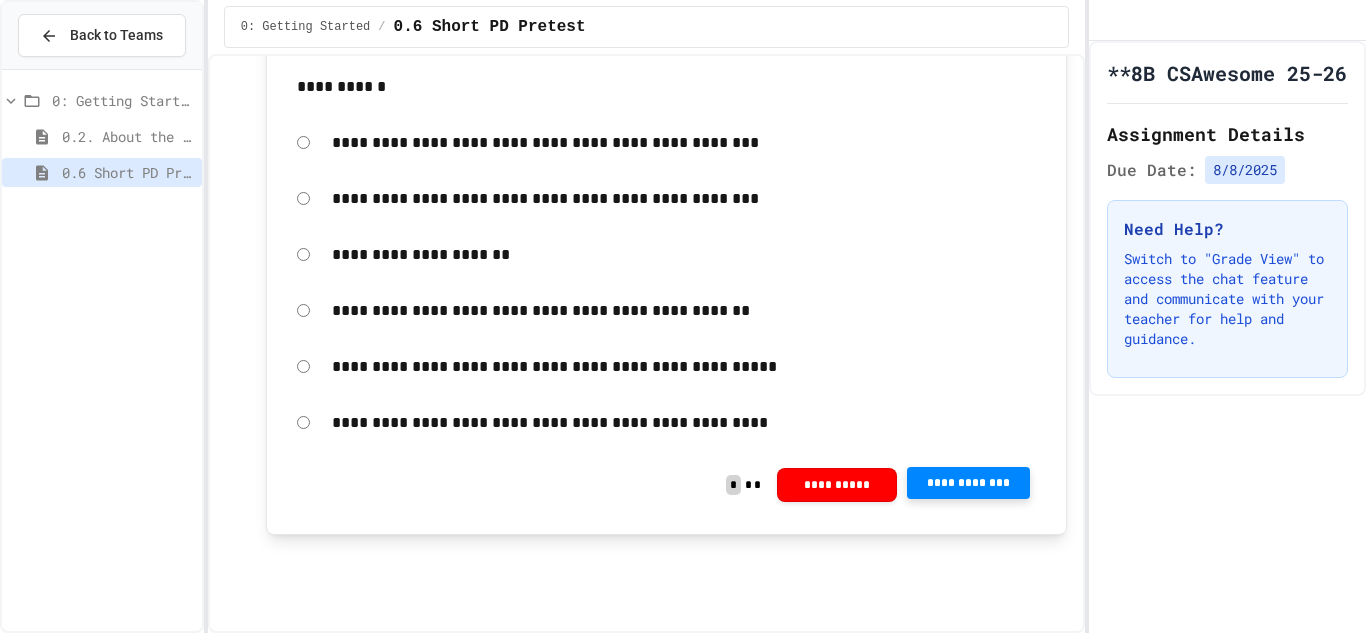 drag, startPoint x: 521, startPoint y: 361, endPoint x: 563, endPoint y: 362, distance: 42.0119 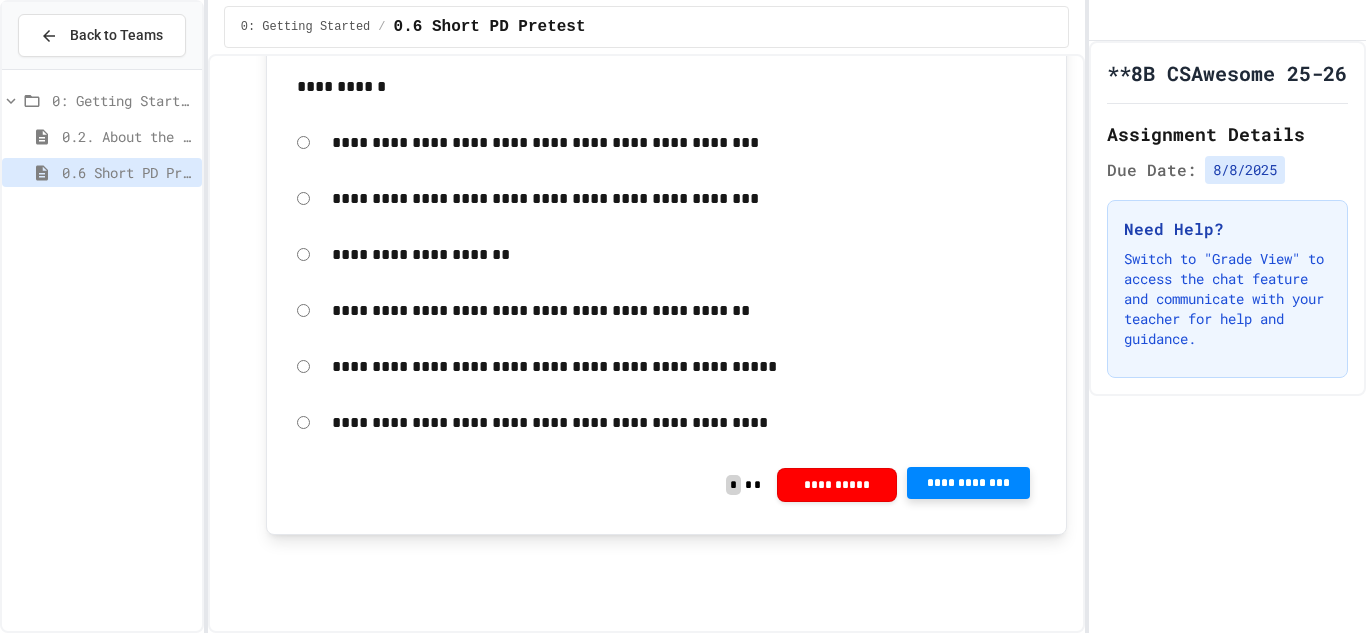 scroll, scrollTop: 14891, scrollLeft: 0, axis: vertical 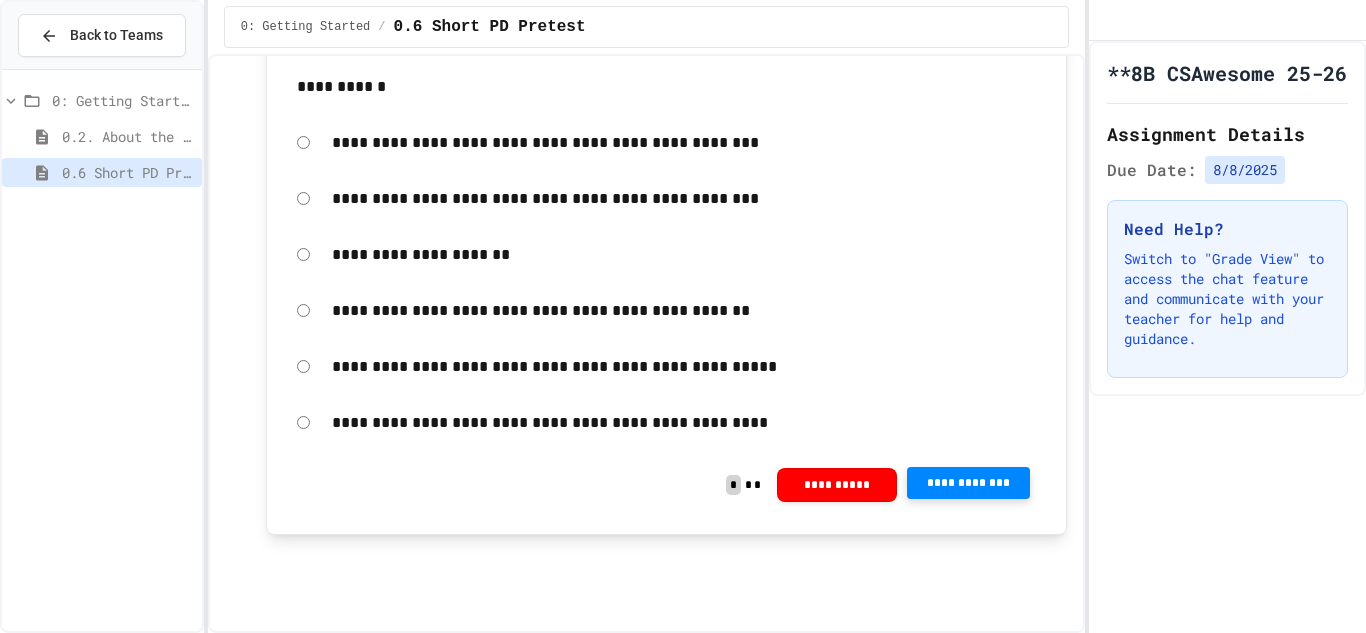 drag, startPoint x: 1070, startPoint y: 602, endPoint x: 1073, endPoint y: 621, distance: 19.235384 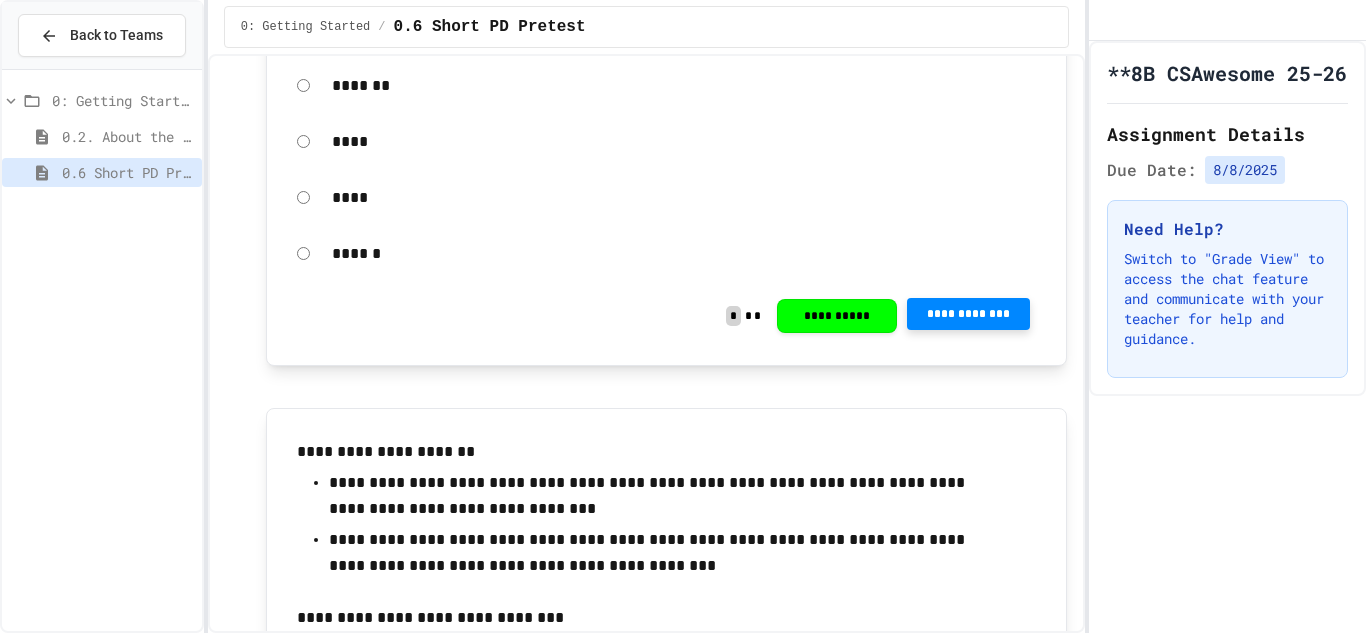 scroll, scrollTop: 8278, scrollLeft: 0, axis: vertical 